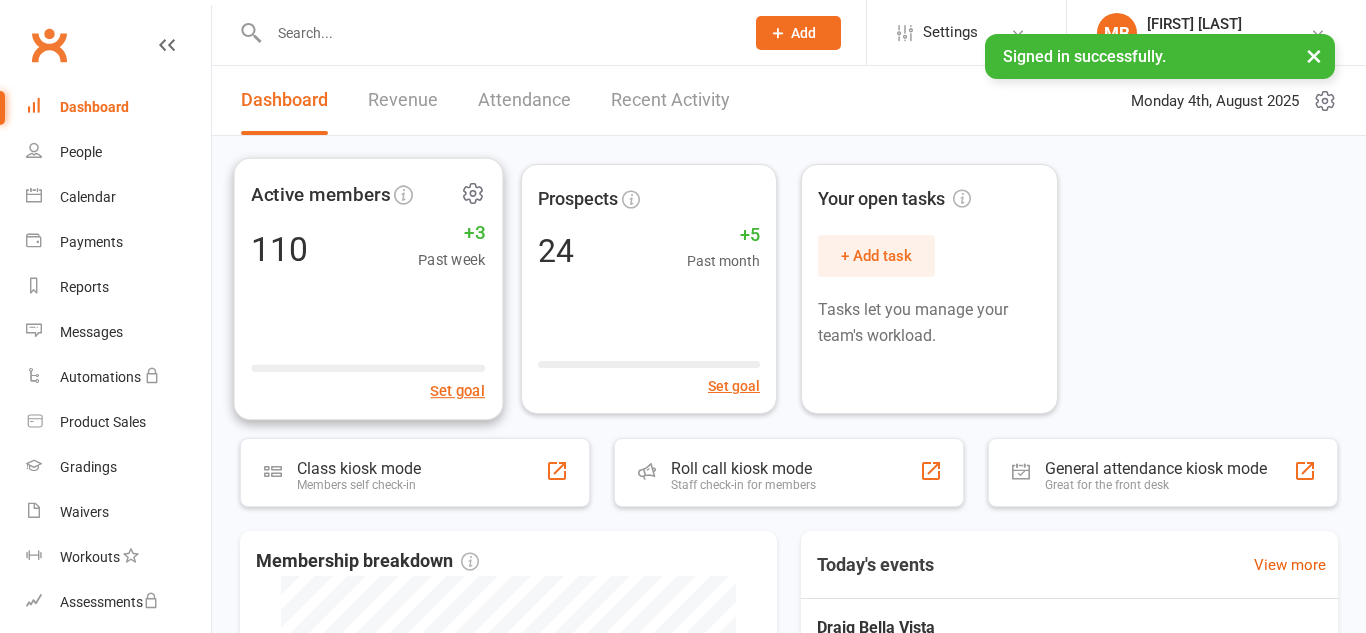 scroll, scrollTop: 0, scrollLeft: 0, axis: both 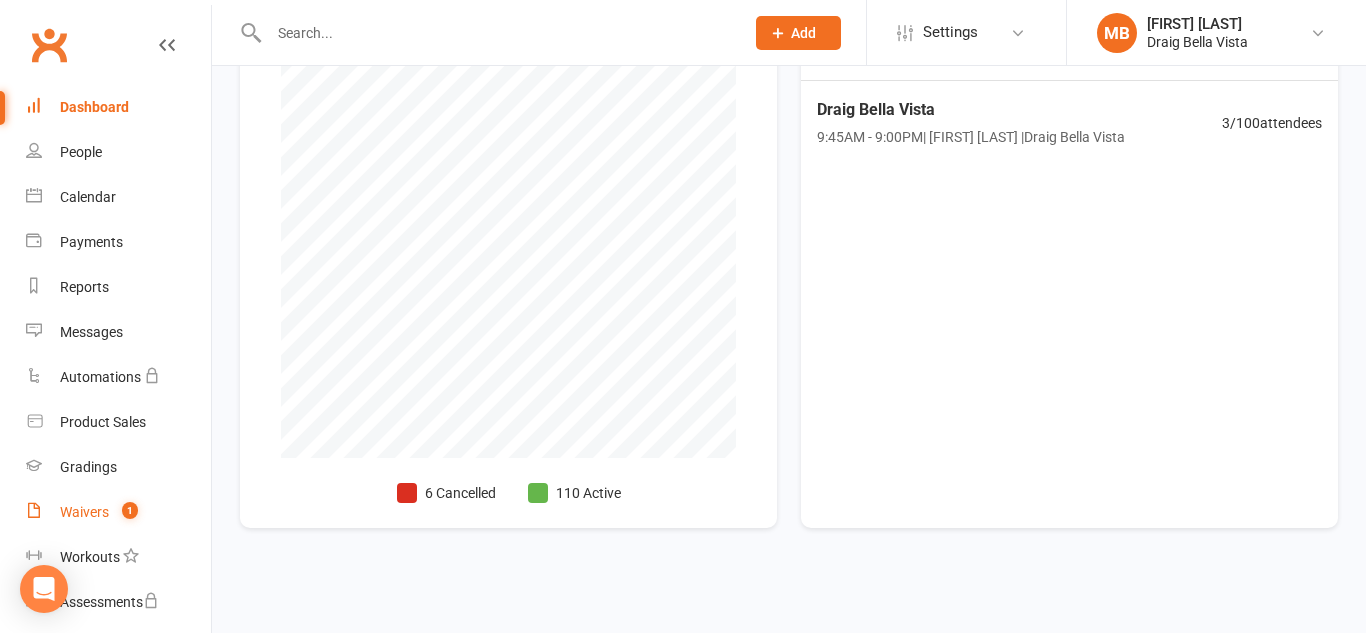 click on "Waivers   1" at bounding box center [118, 512] 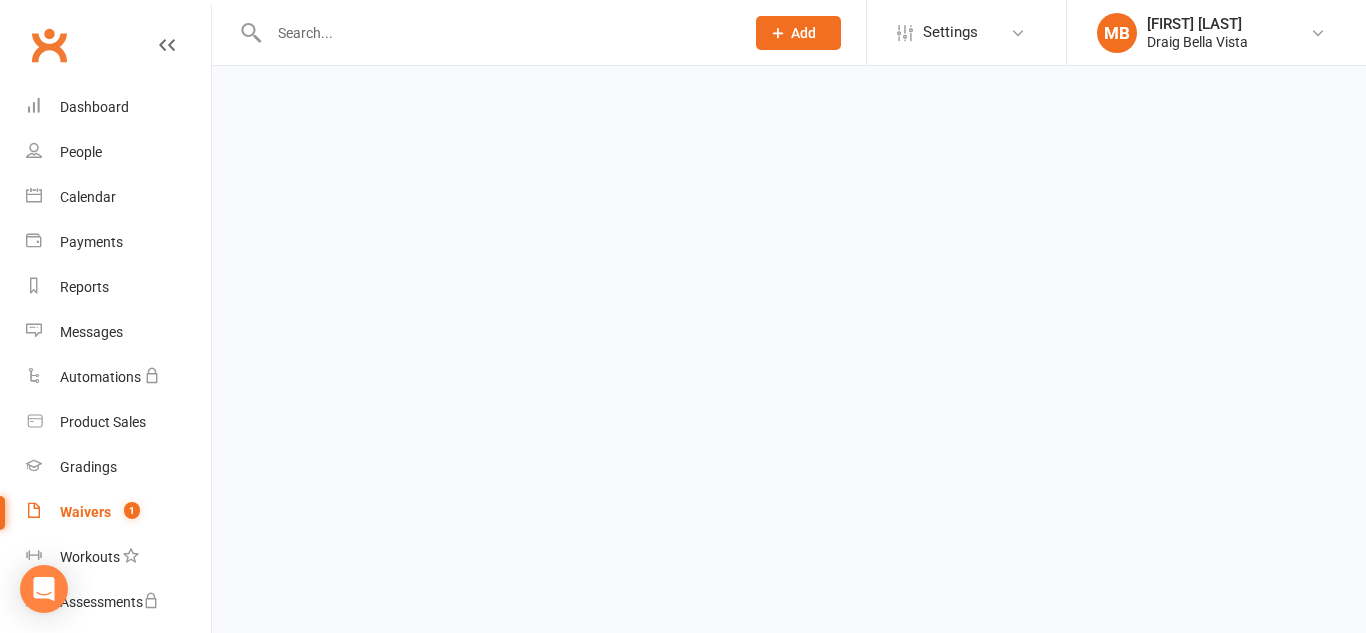 scroll, scrollTop: 0, scrollLeft: 0, axis: both 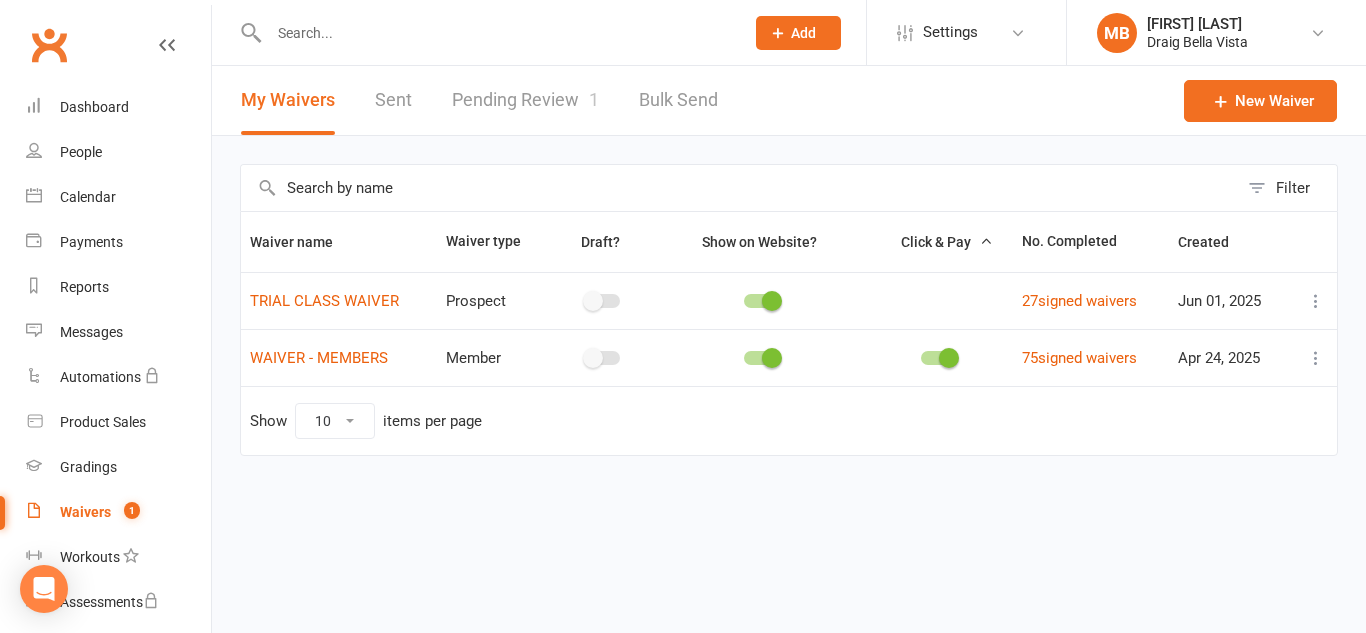 click on "Pending Review 1" at bounding box center [525, 100] 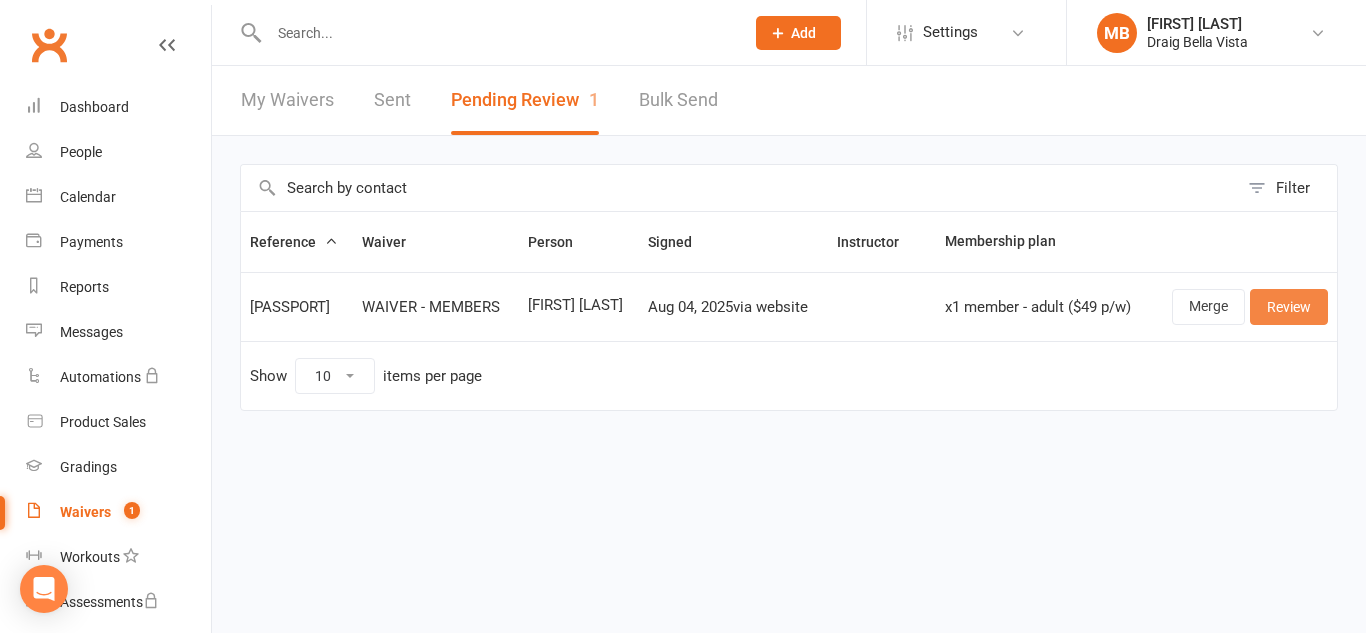 click on "Review" at bounding box center [1289, 307] 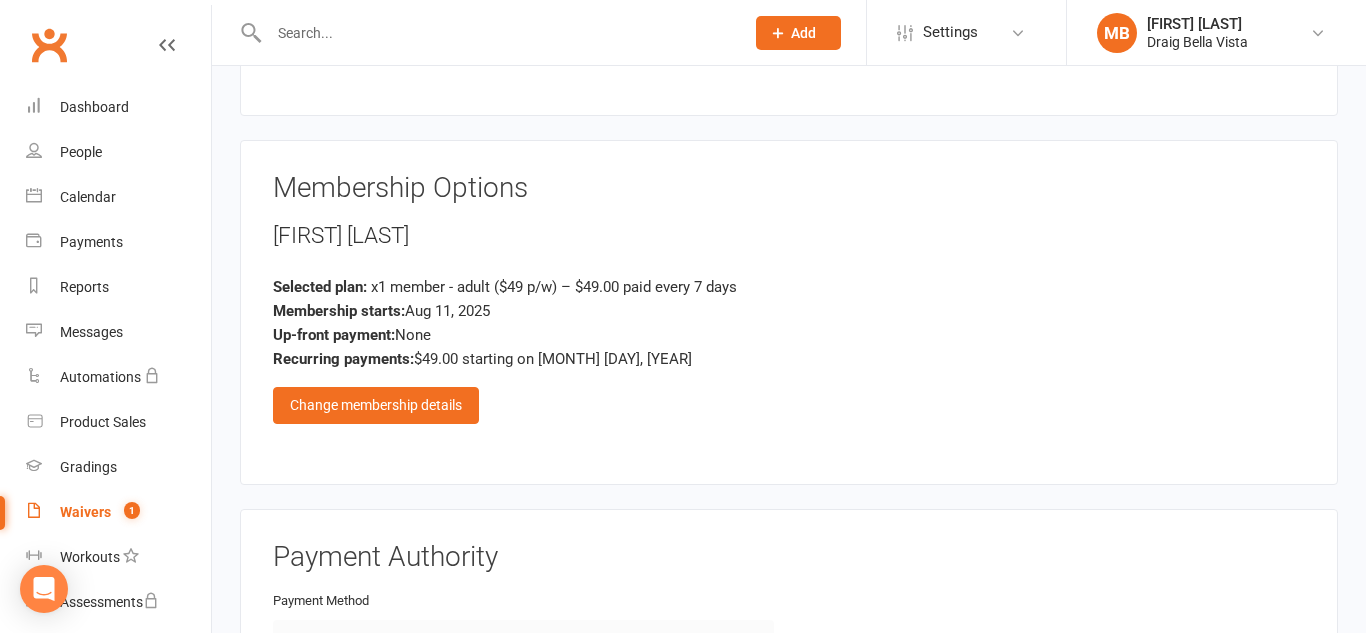 scroll, scrollTop: 1285, scrollLeft: 0, axis: vertical 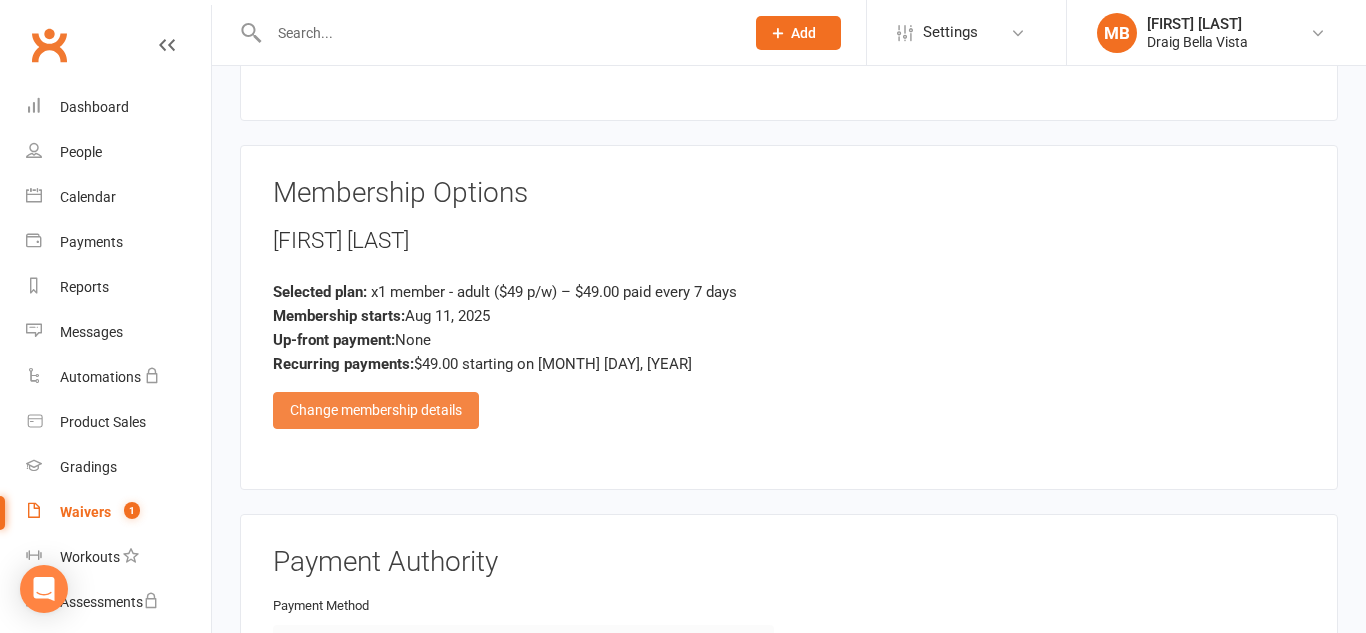 click on "Change membership details" at bounding box center [376, 410] 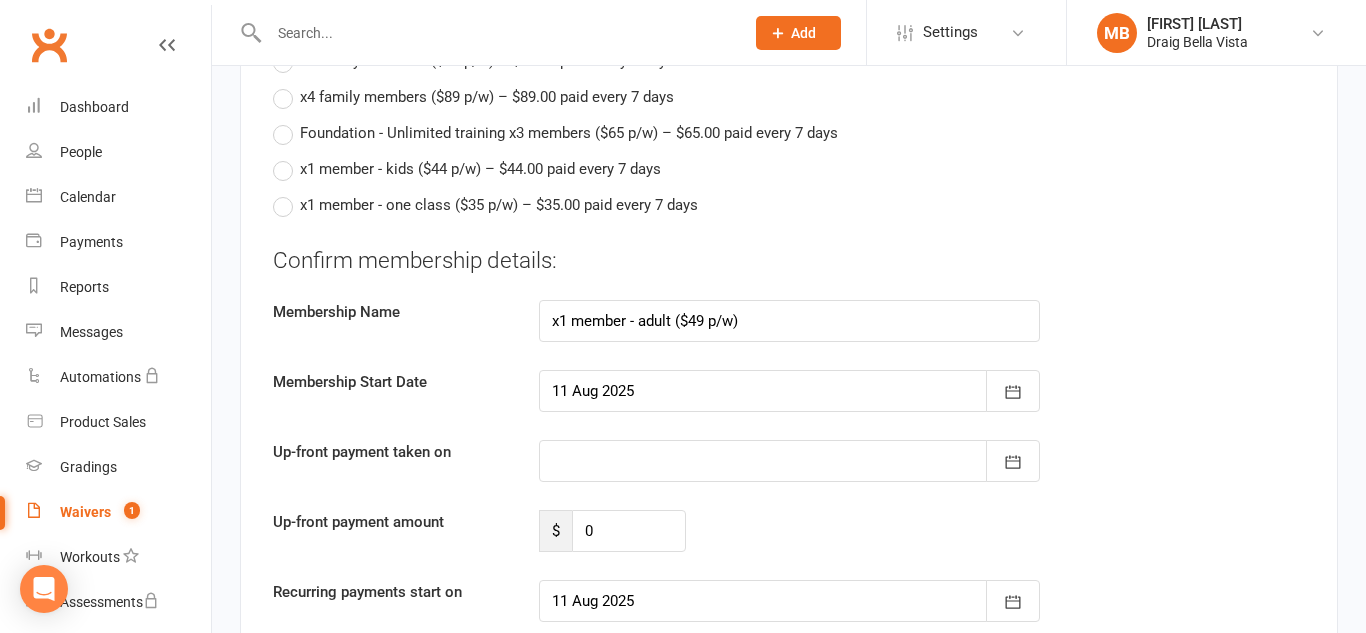 scroll, scrollTop: 1640, scrollLeft: 0, axis: vertical 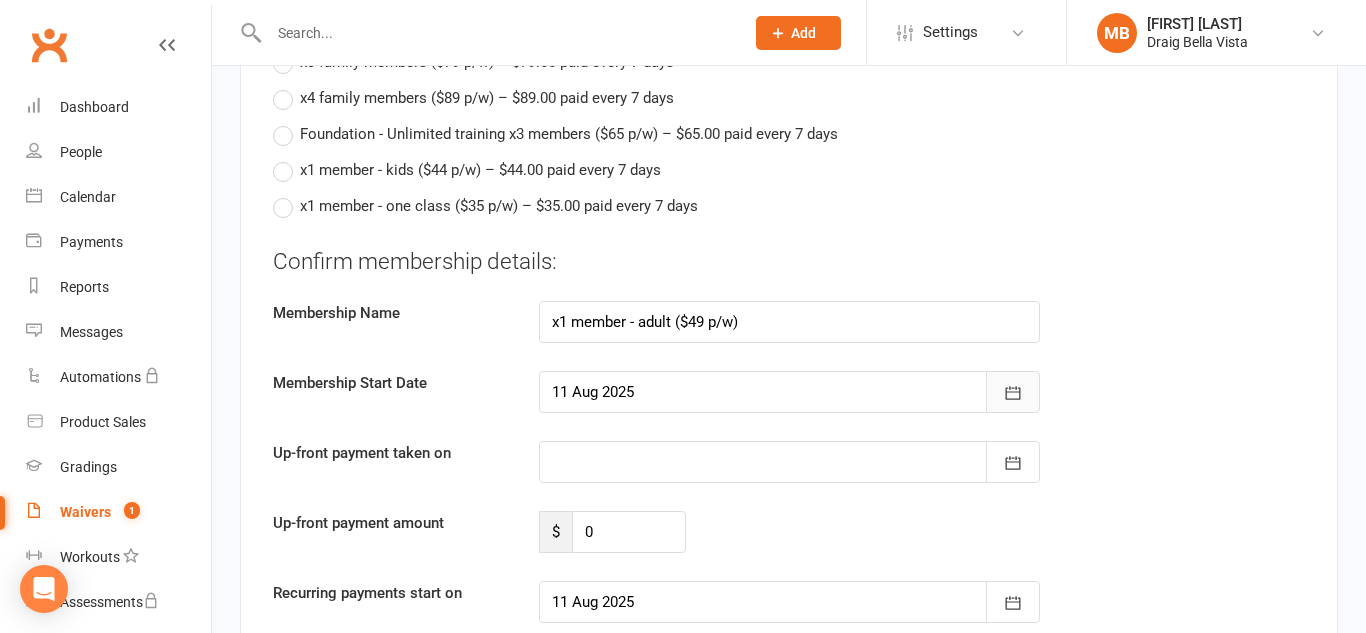 click at bounding box center [1013, 392] 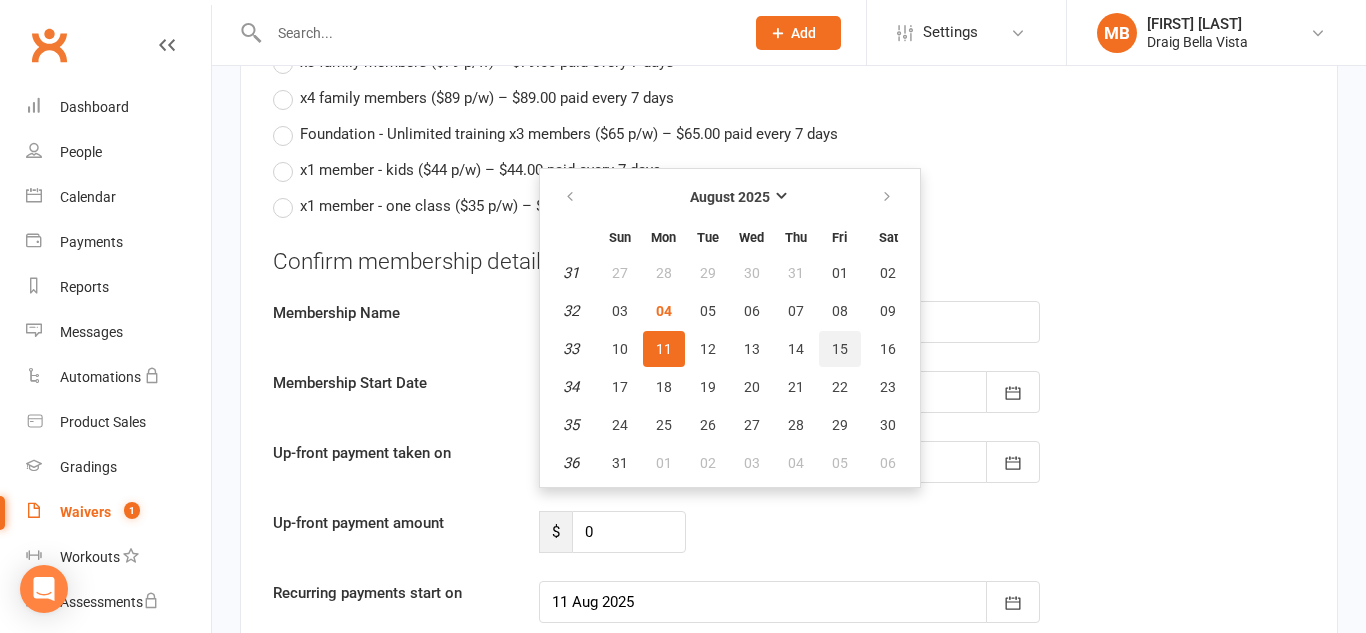 click on "15" at bounding box center (840, 349) 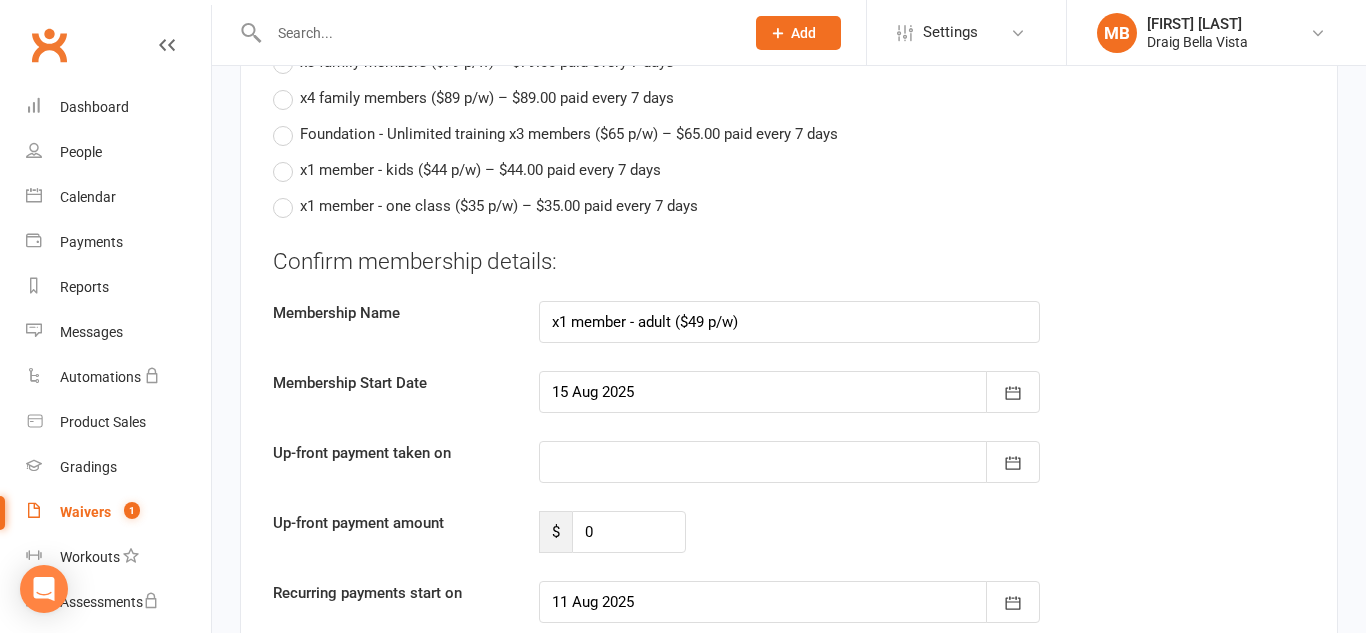 type on "15 Aug 2025" 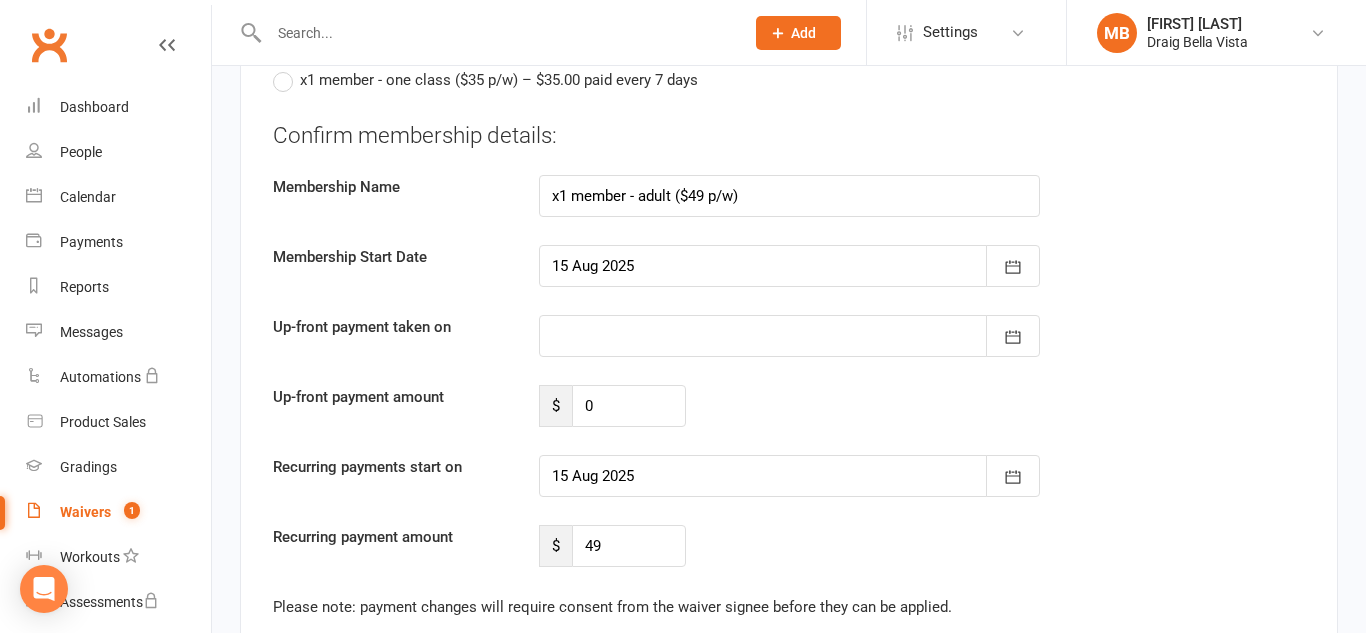 scroll, scrollTop: 1767, scrollLeft: 0, axis: vertical 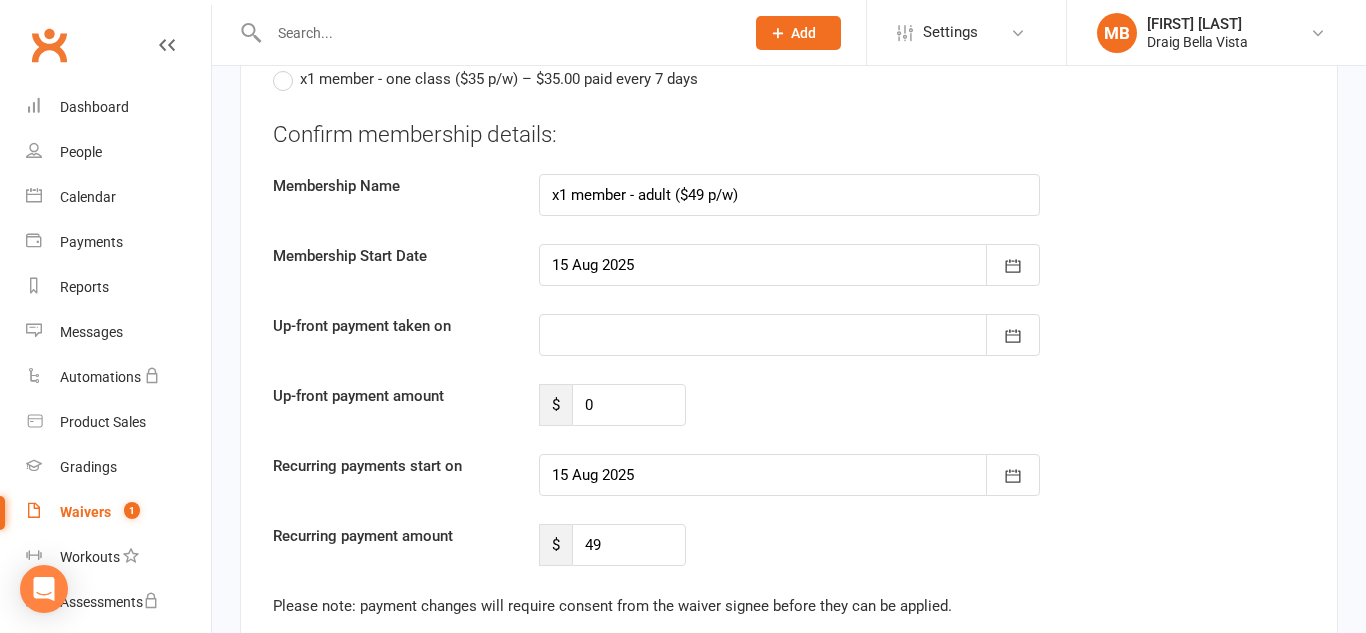 click on "Up-front payment taken on
[MONTH] [YEAR]
Sun Mon Tue Wed Thu Fri Sat
31
27
28
29
30
31
01
02
32
03
04
05
06
07
08
09
33
10
11
12
13
14
15
16
34
17
18
19
20
21
22
23
35
24
25
26
27
28
29
30" at bounding box center [789, 335] 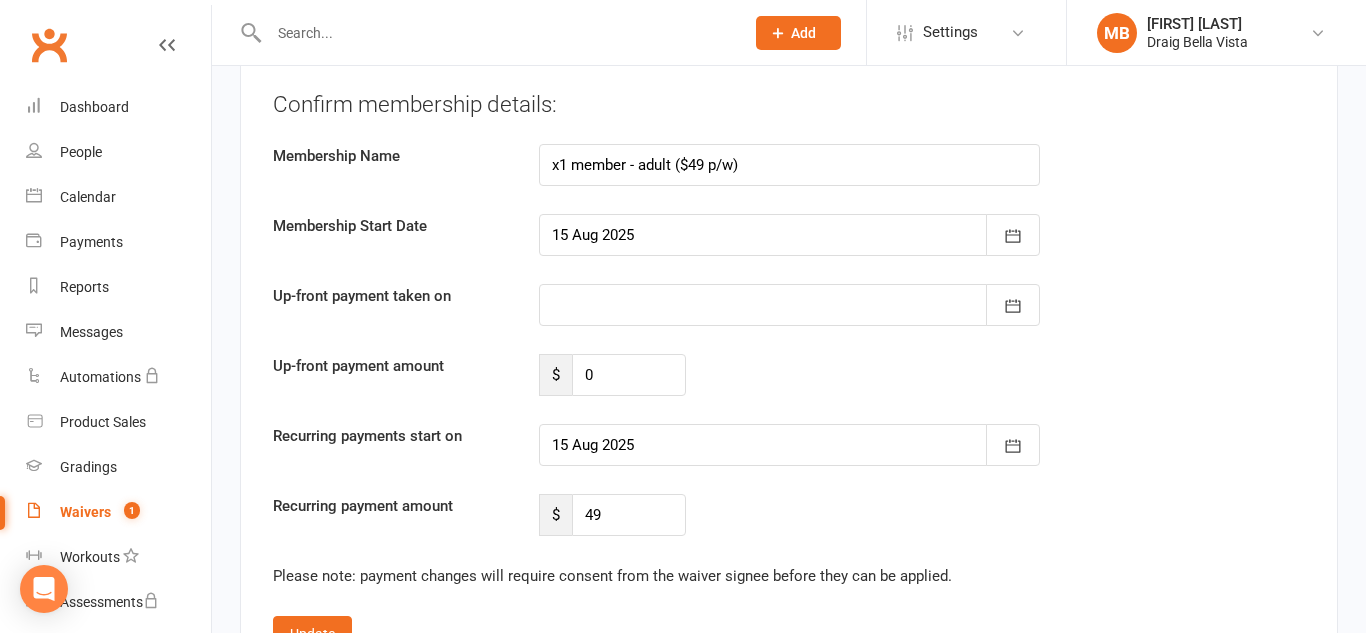 scroll, scrollTop: 1798, scrollLeft: 0, axis: vertical 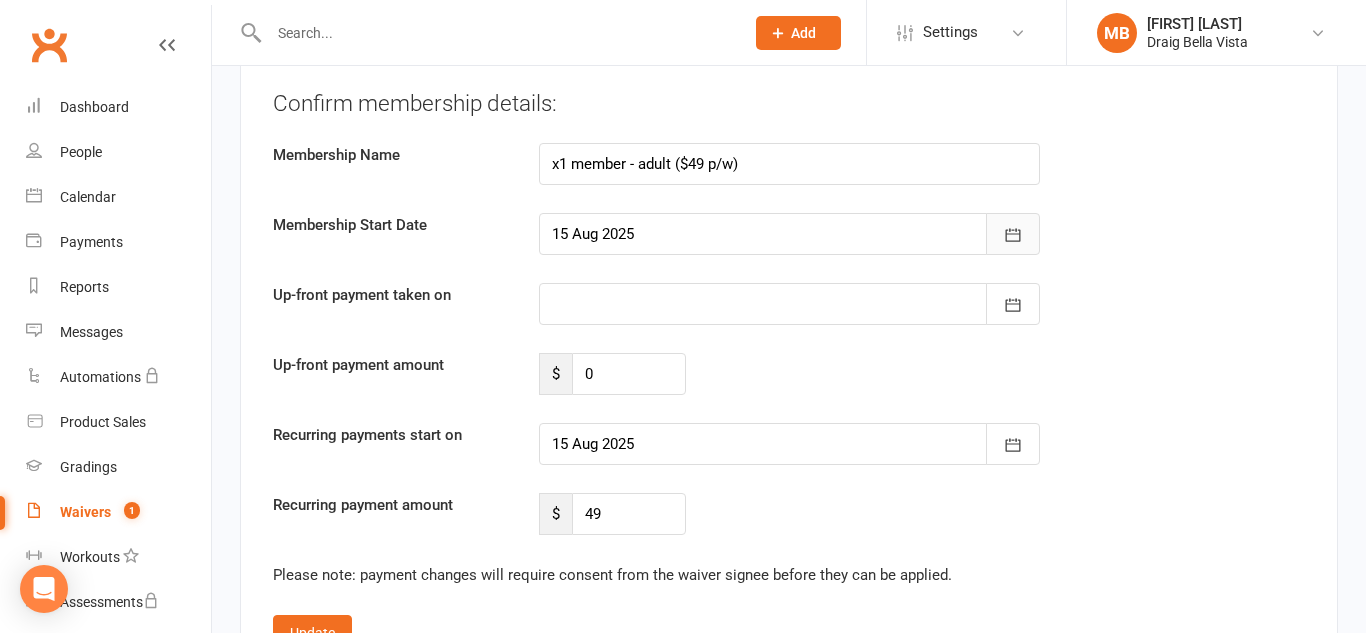 click 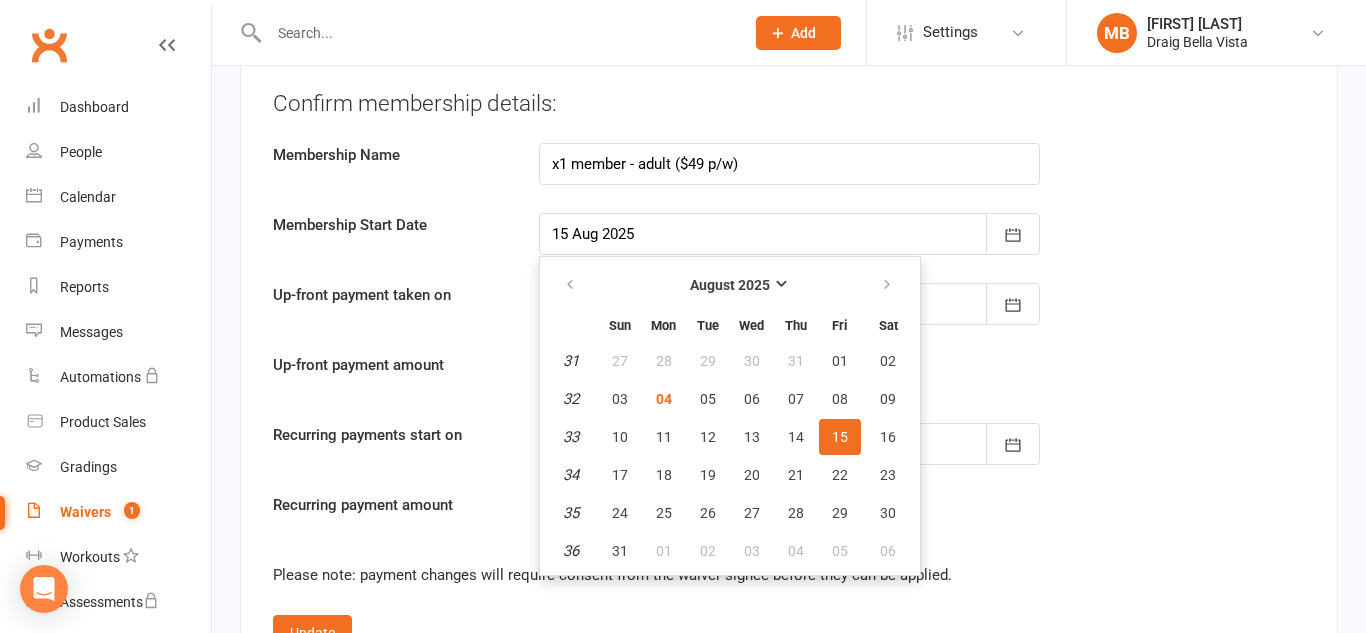 click on "Confirm membership details: Membership Name x1 member - adult ($49 p/w) Membership Start Date [DAY] [MONTH] [YEAR]
[MONTH] [YEAR]
Sun Mon Tue Wed Thu Fri Sat
31
27
28
29
30
31
01
02
32
03
04
05
06
07
08
09
33
10
11
12
13
14
15
16
34
17
18
19
20
21
22
23
35
24
25
26
27 28 29" at bounding box center [789, 312] 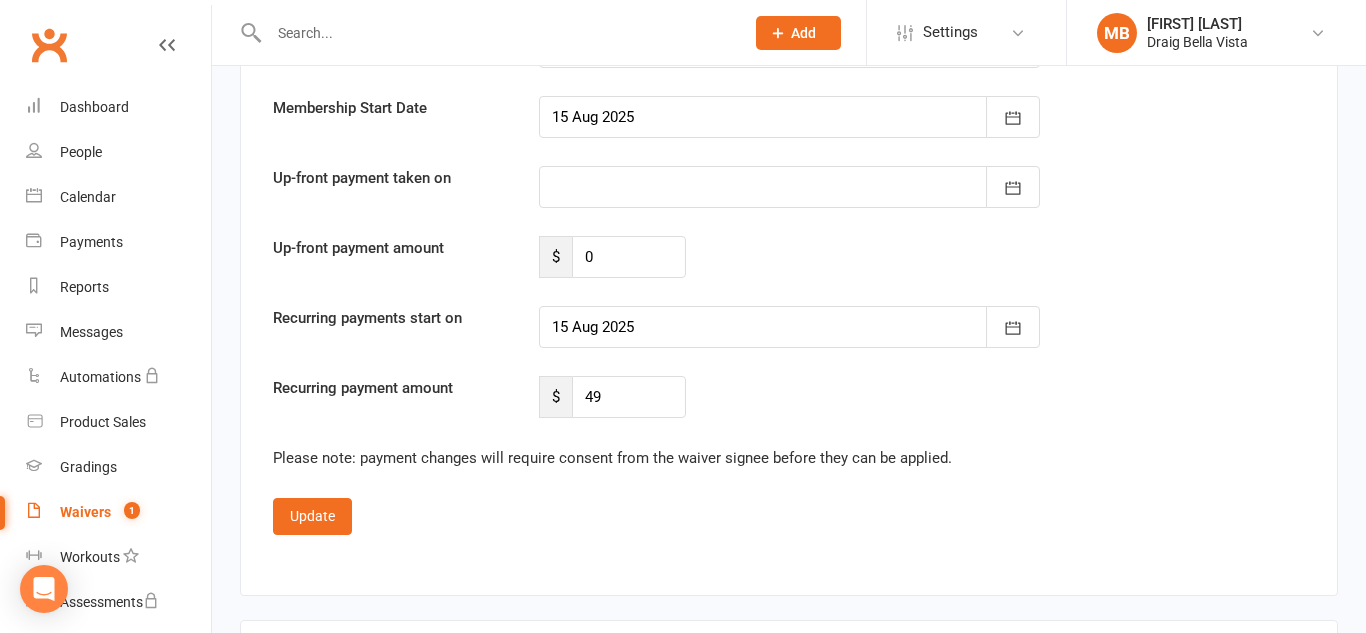 scroll, scrollTop: 1919, scrollLeft: 0, axis: vertical 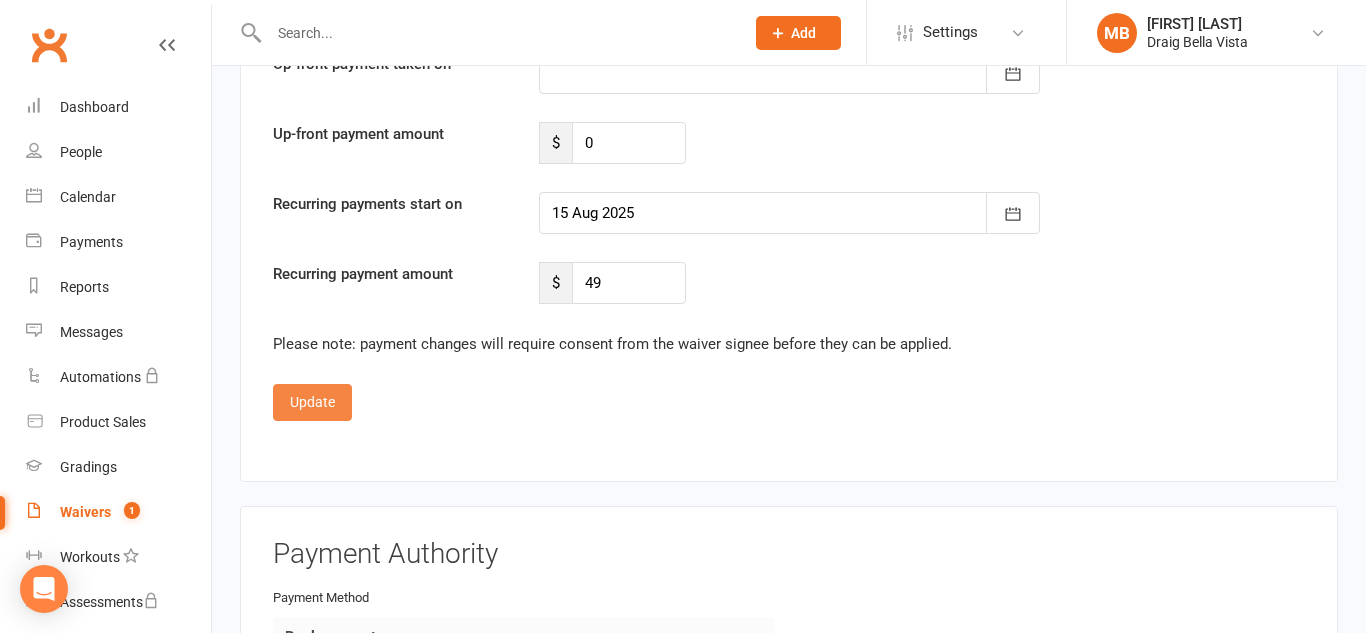 click on "Update" at bounding box center (312, 402) 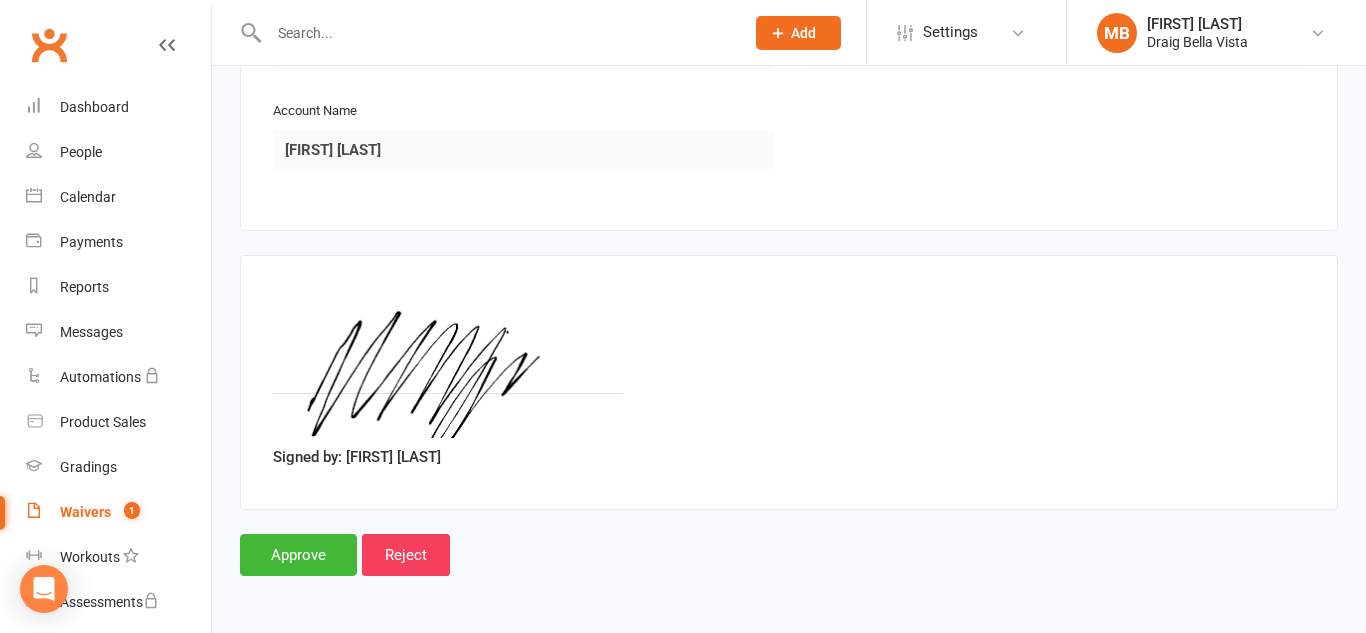 scroll, scrollTop: 1956, scrollLeft: 0, axis: vertical 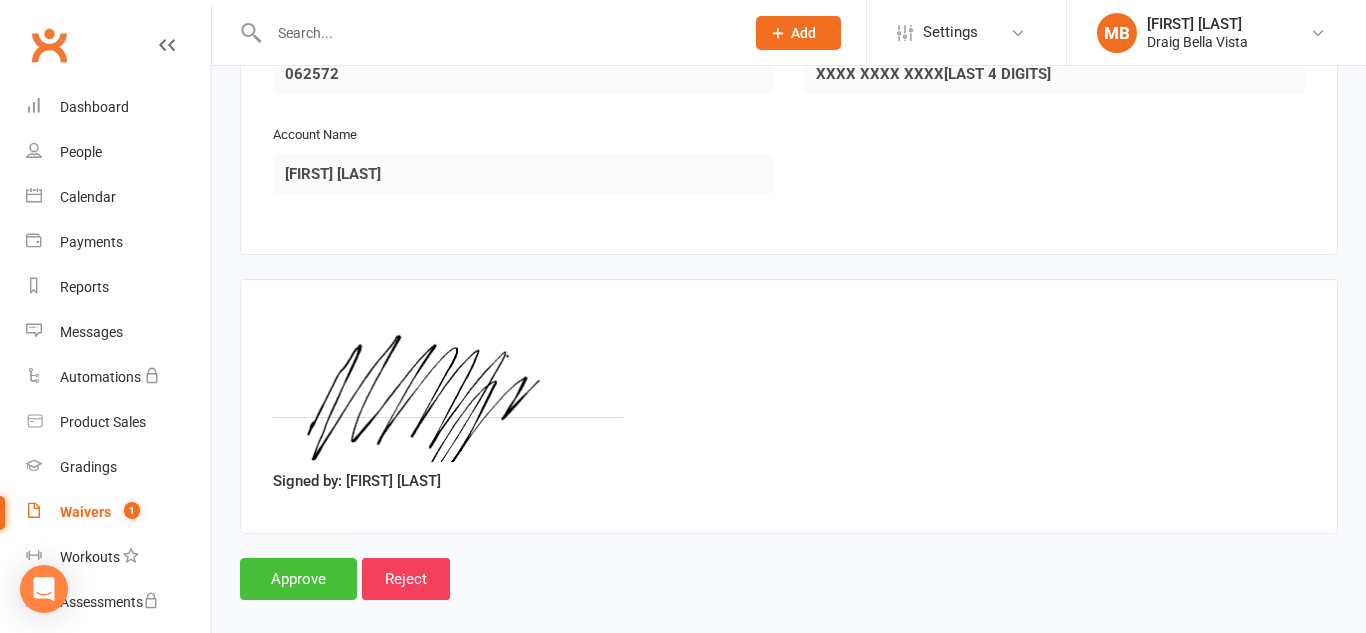 click on "Approve" at bounding box center (298, 579) 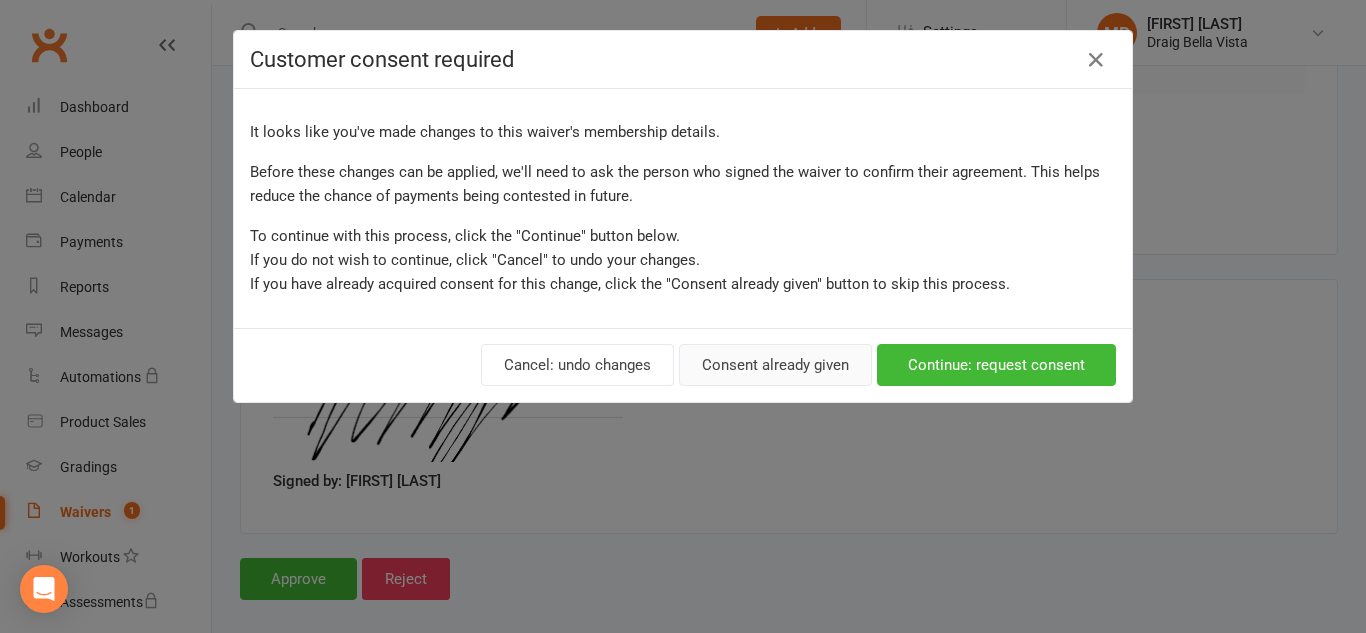 click on "Consent already given" at bounding box center [775, 365] 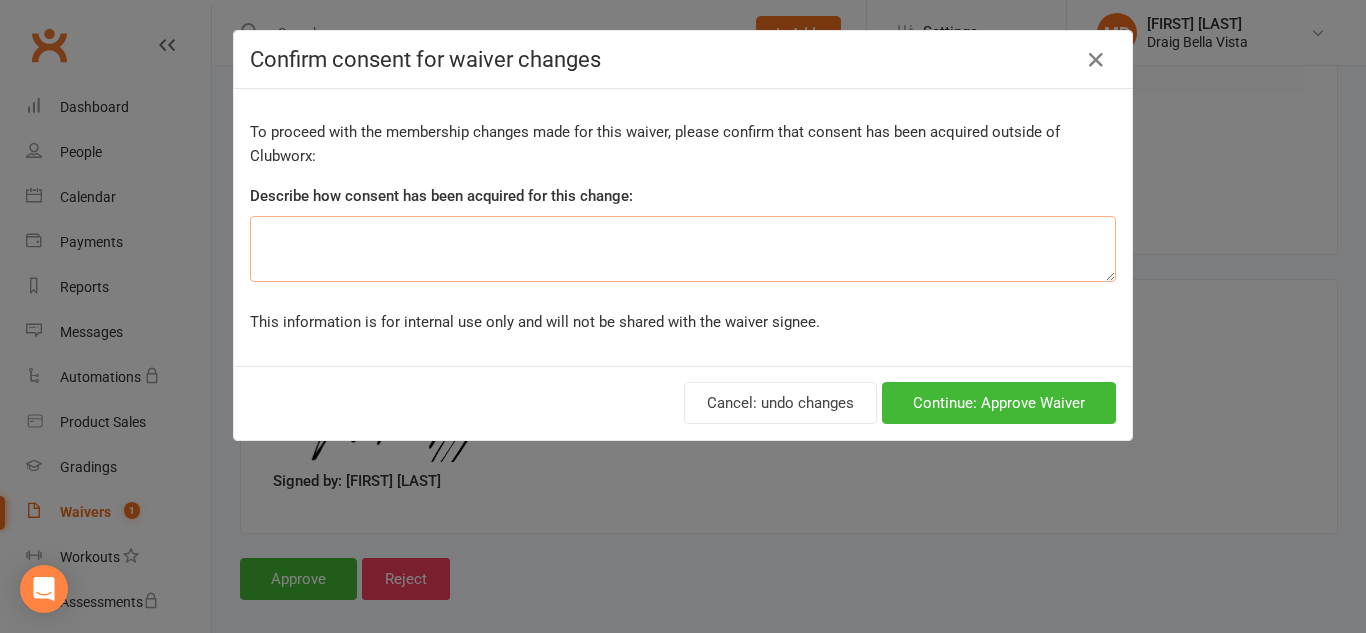 click at bounding box center (683, 249) 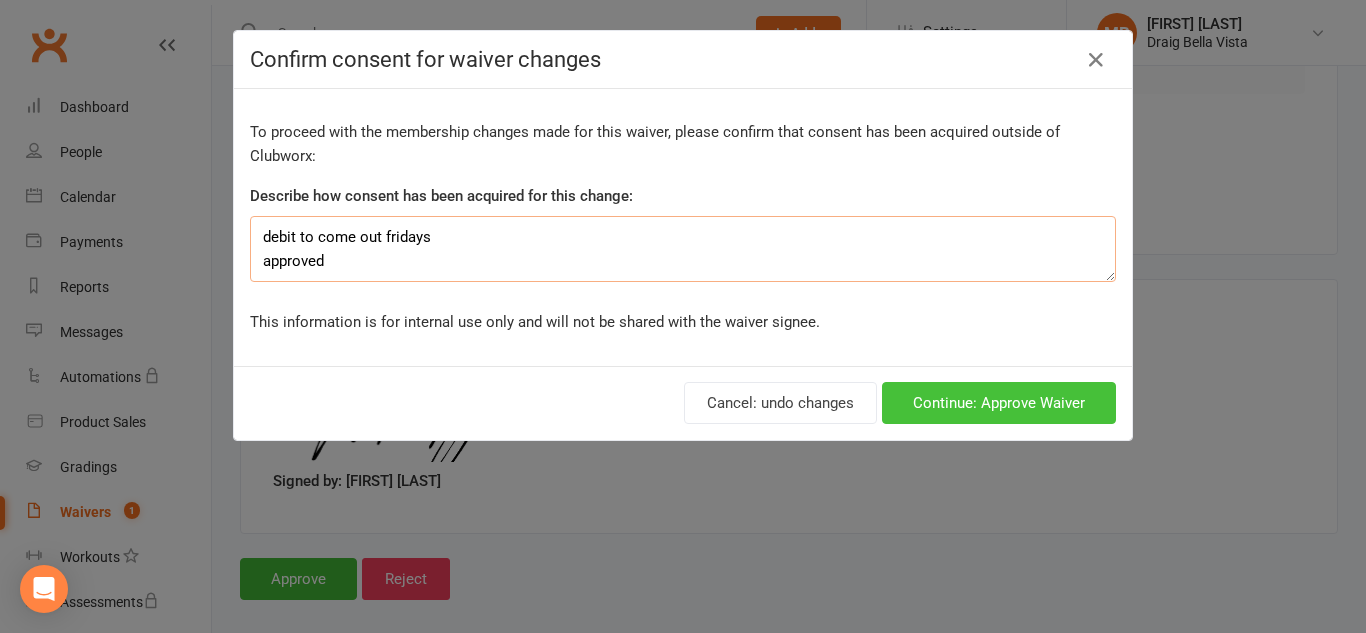 type on "debit to come out fridays
approved" 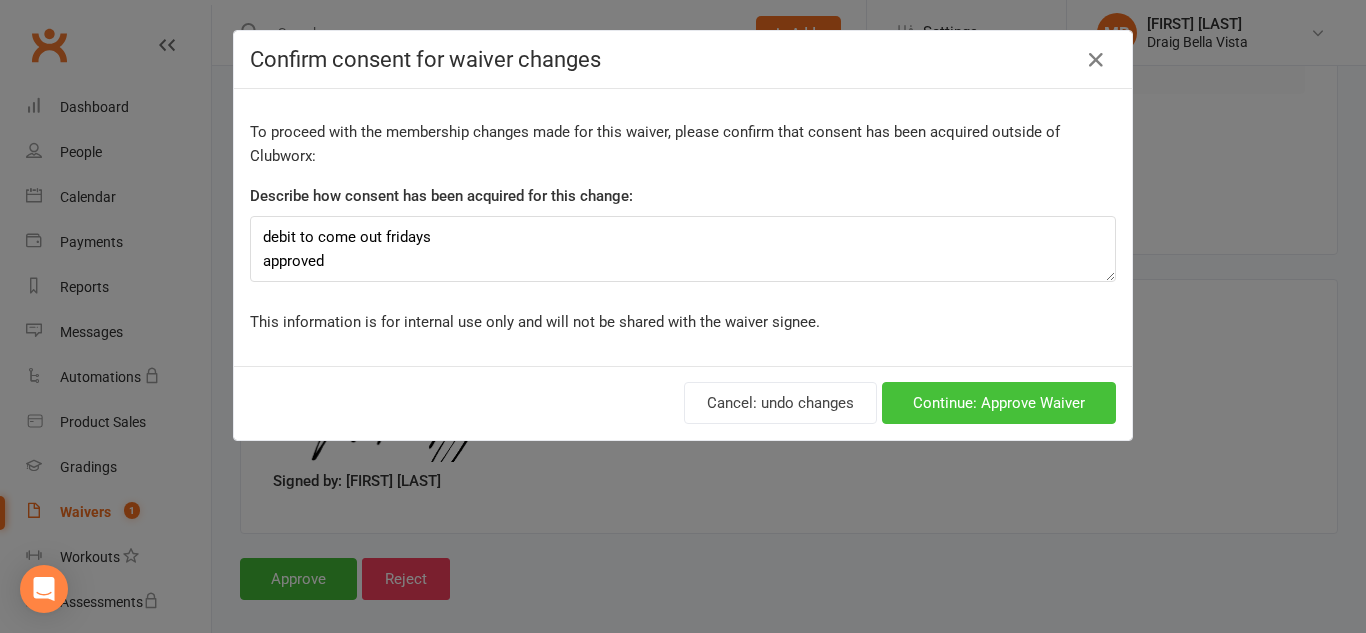 click on "Continue: Approve Waiver" at bounding box center [999, 403] 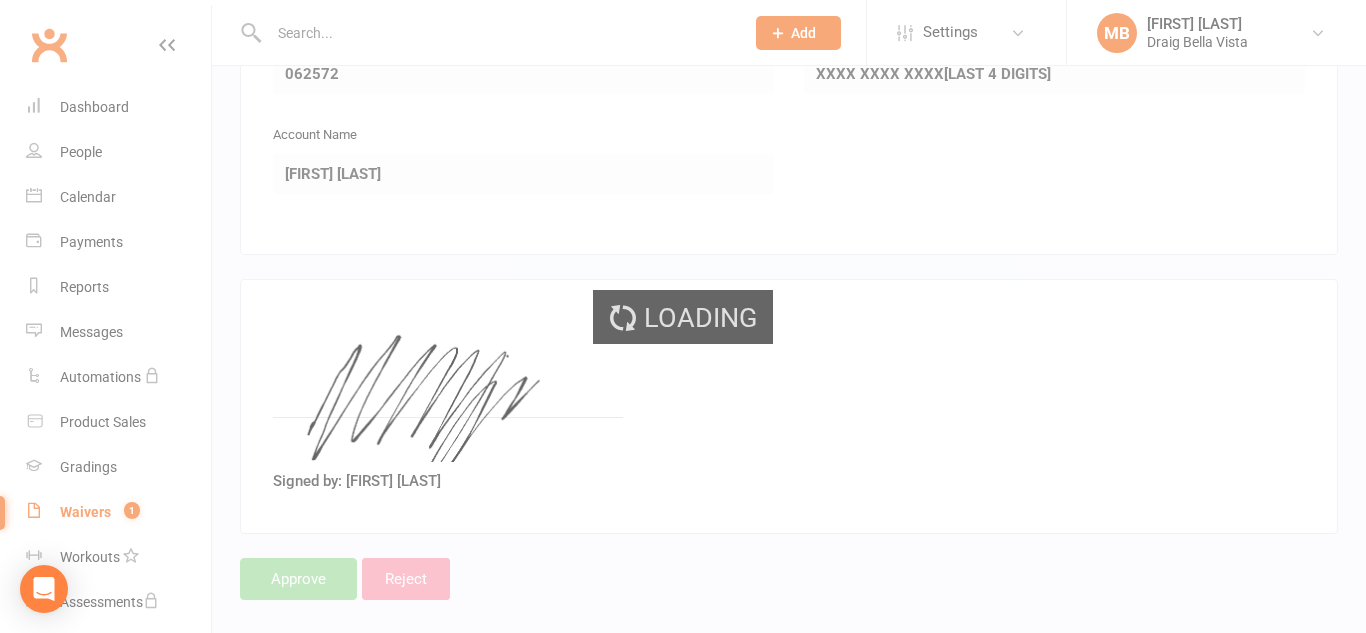 scroll, scrollTop: 0, scrollLeft: 0, axis: both 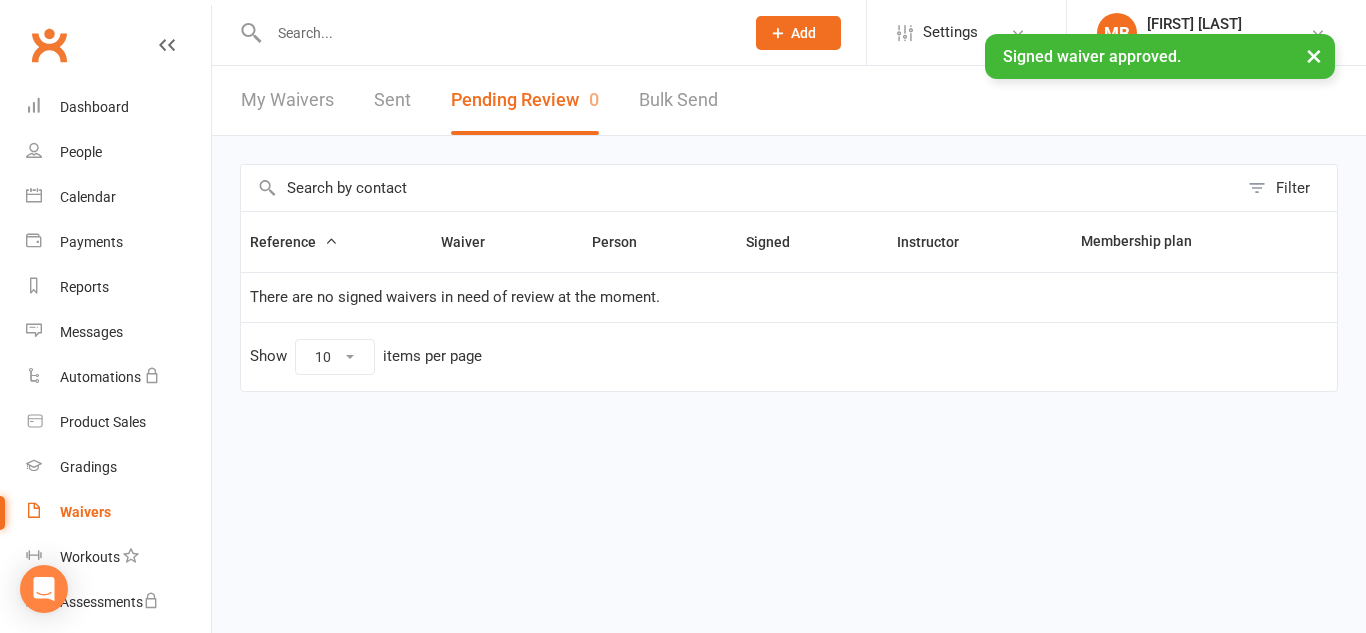 click on "× Signed waiver approved." at bounding box center (670, 34) 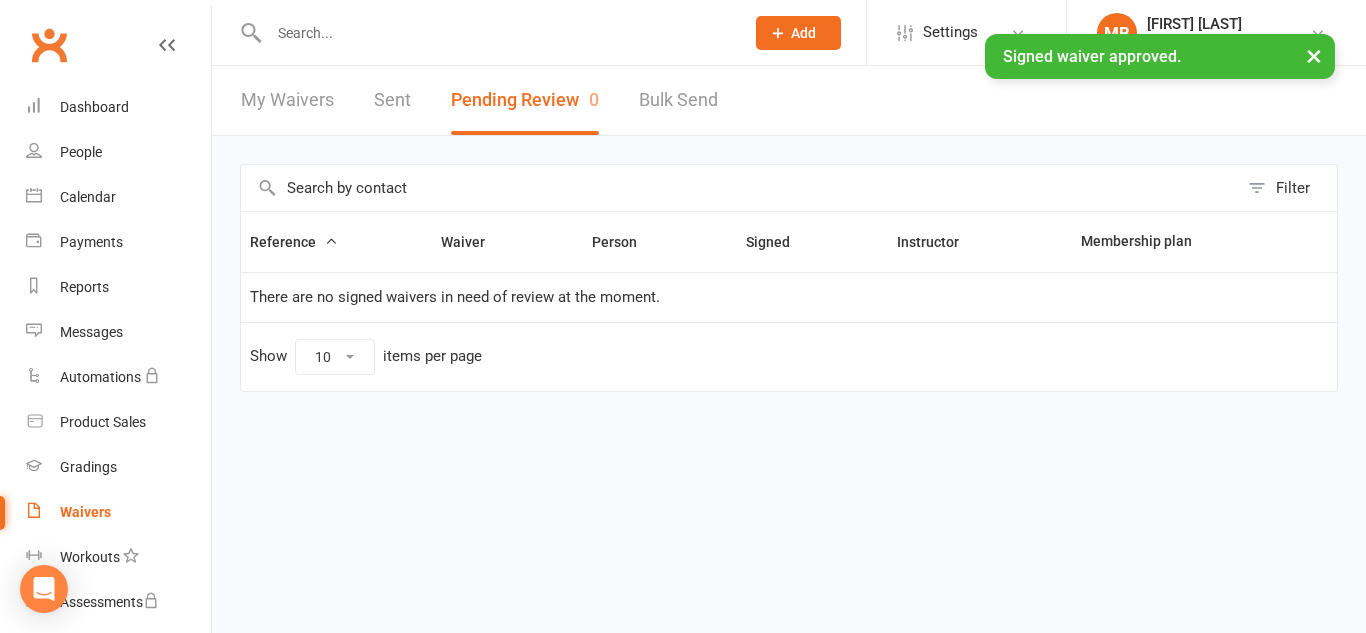 click at bounding box center (496, 33) 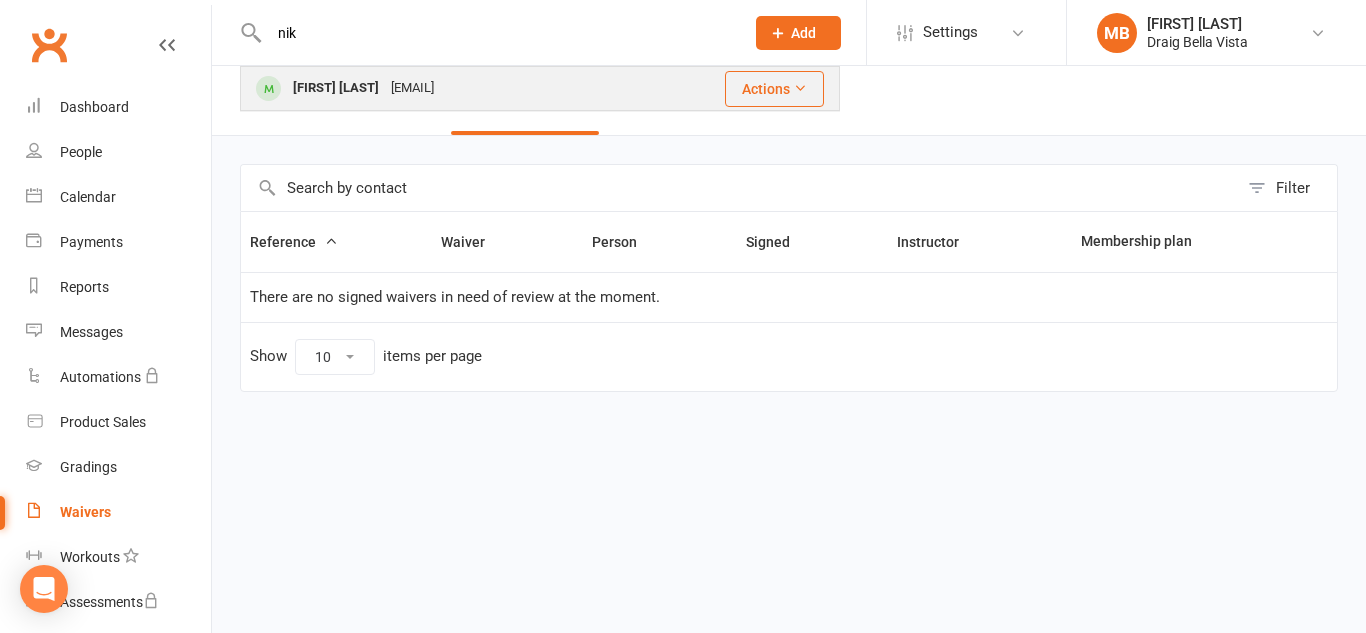 type on "nik" 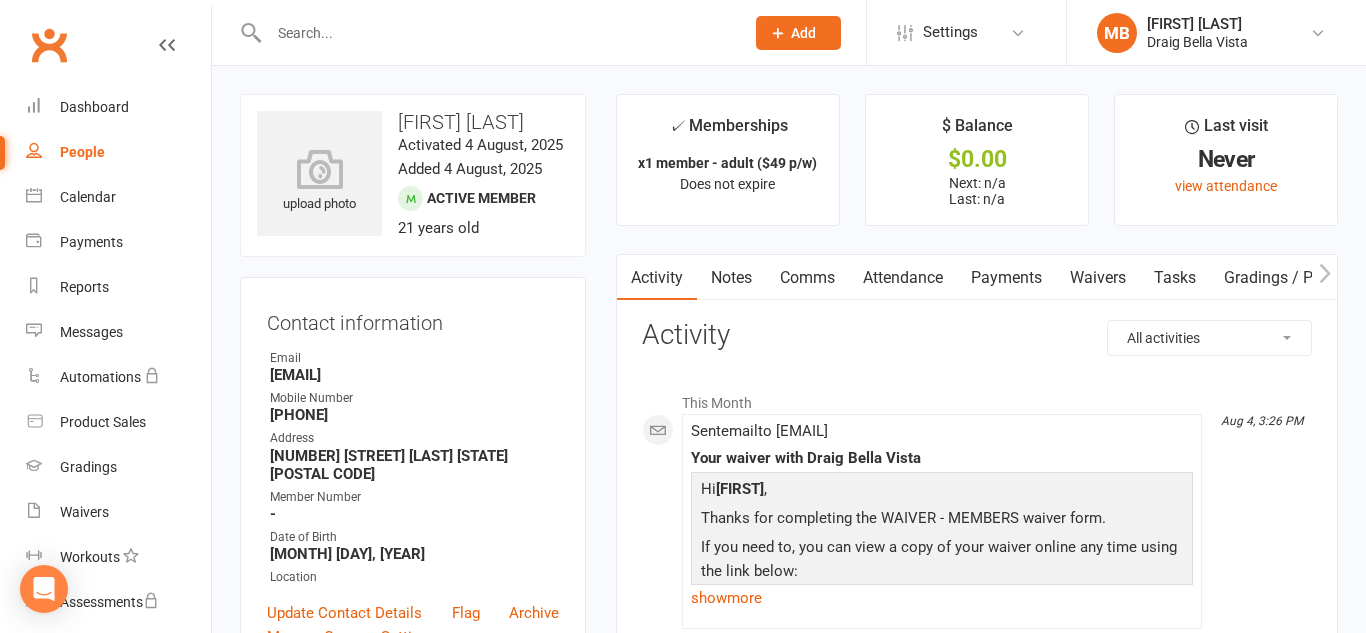 click on "Payments" at bounding box center (1006, 278) 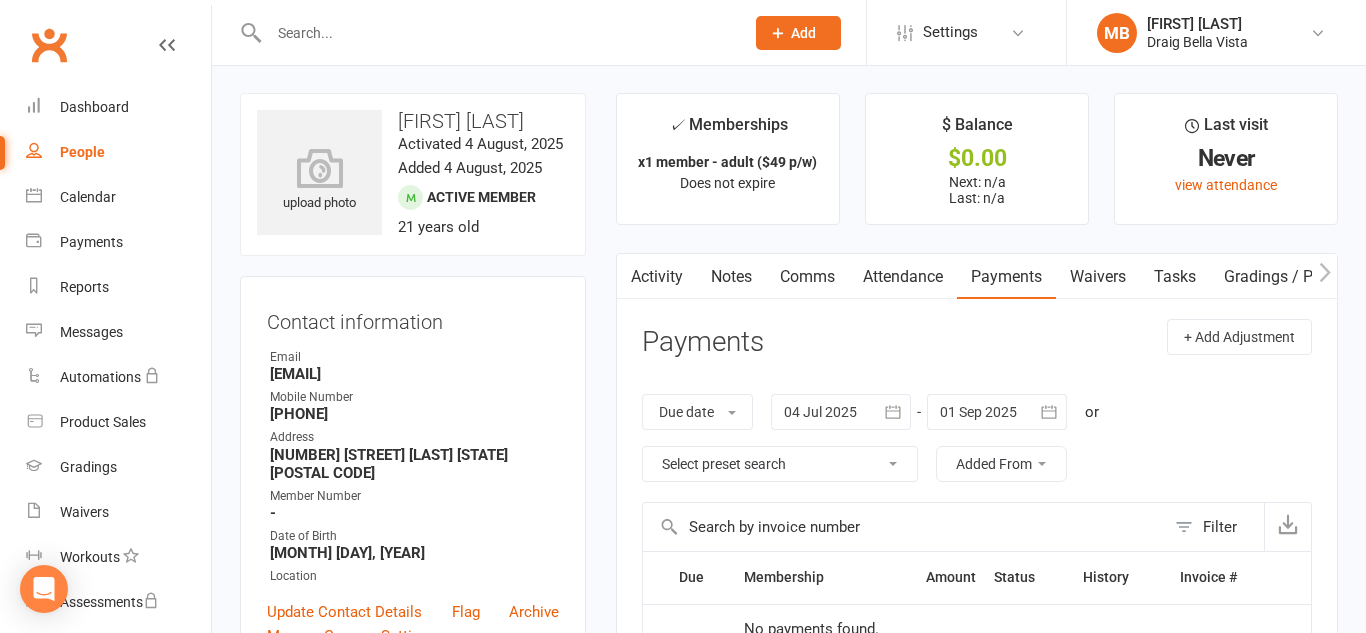 scroll, scrollTop: 4, scrollLeft: 0, axis: vertical 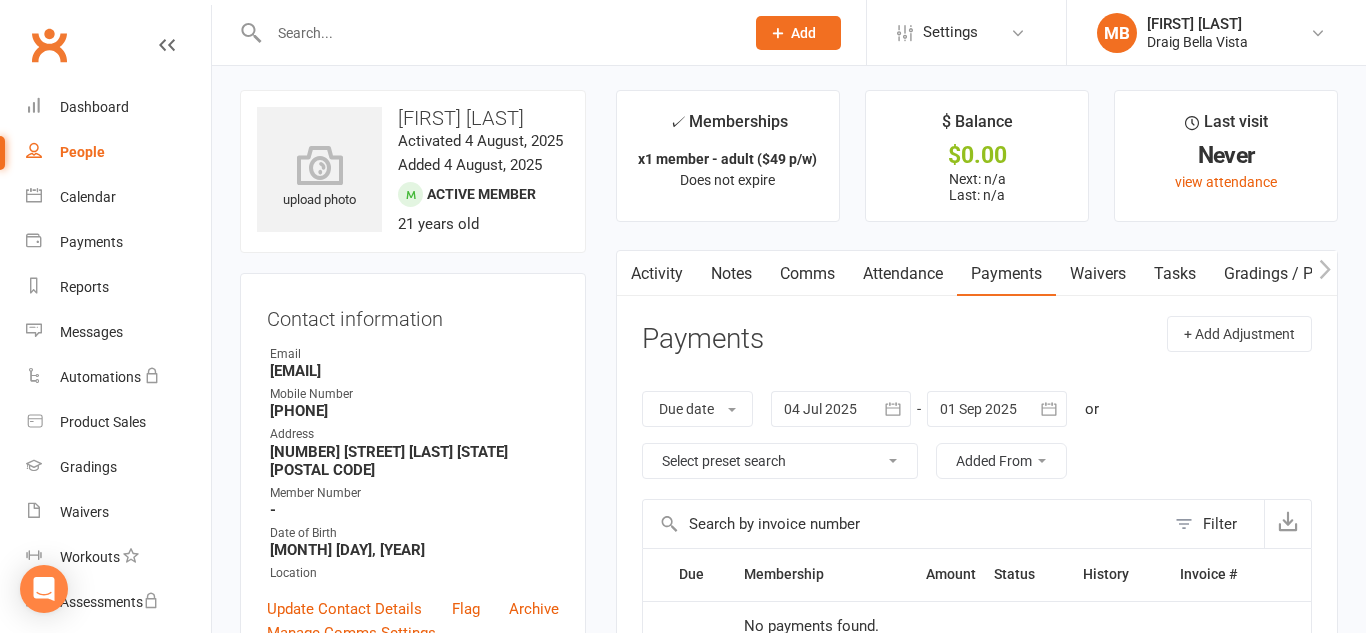 click on "Activity" at bounding box center [657, 274] 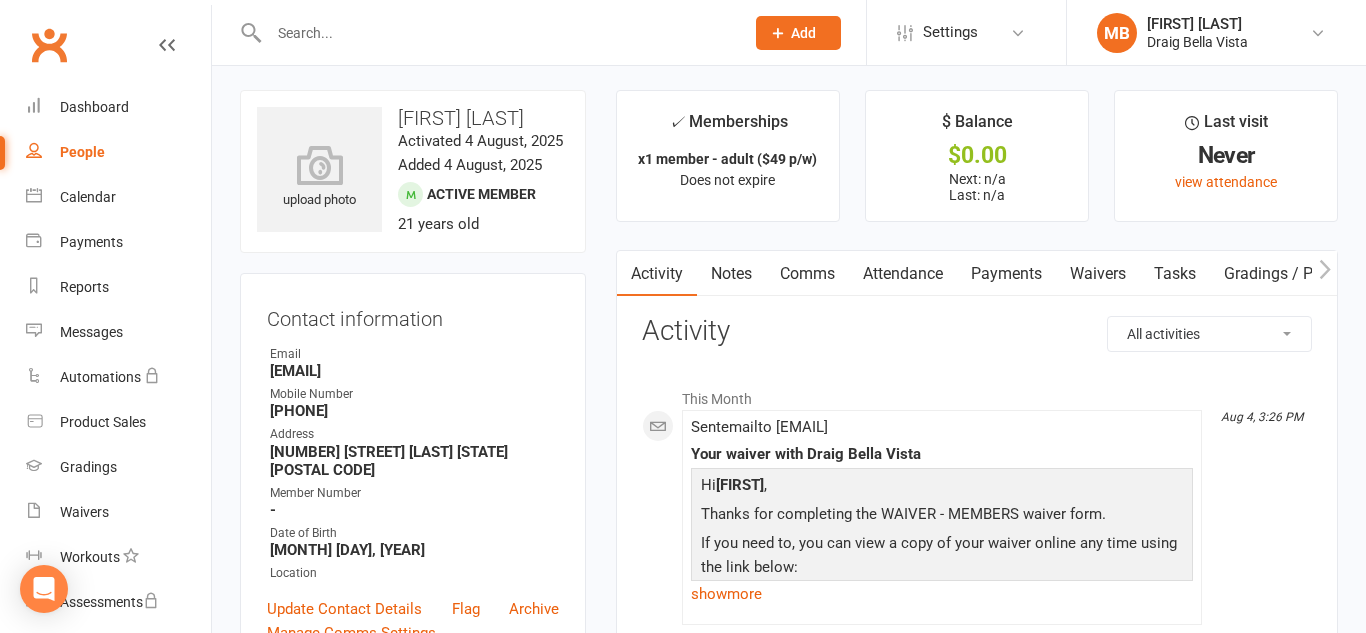 click on "Payments" at bounding box center [1006, 274] 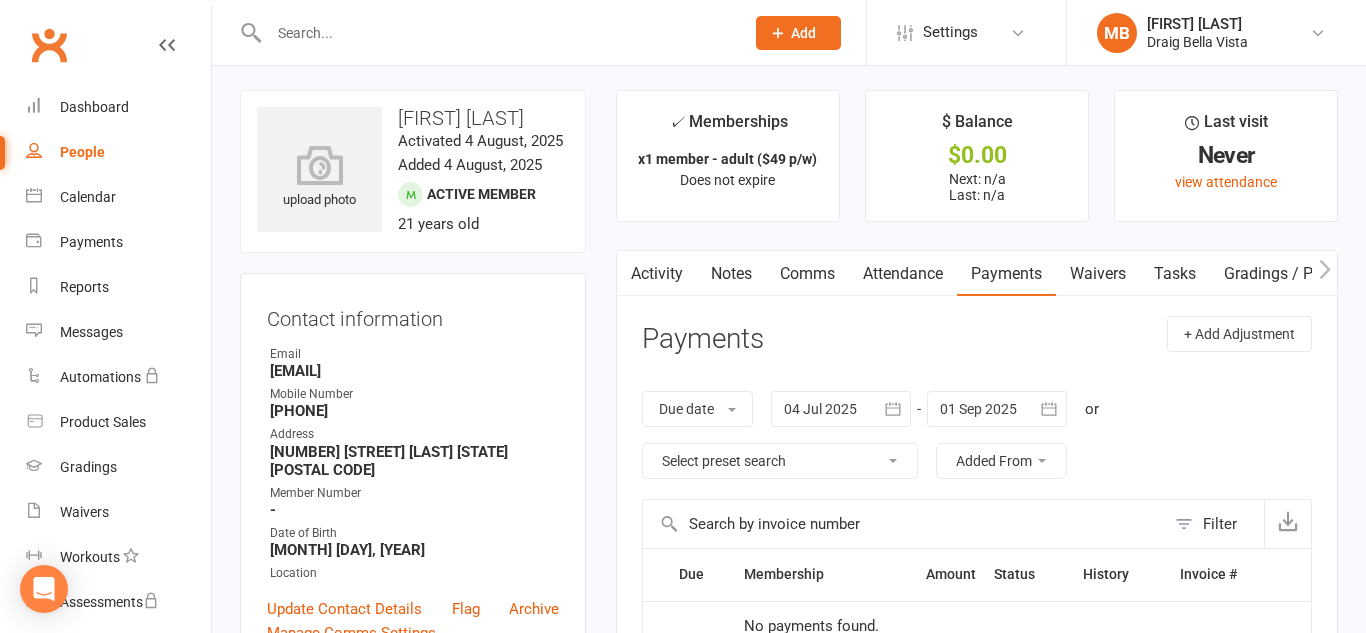 click on "Payments" at bounding box center [1006, 274] 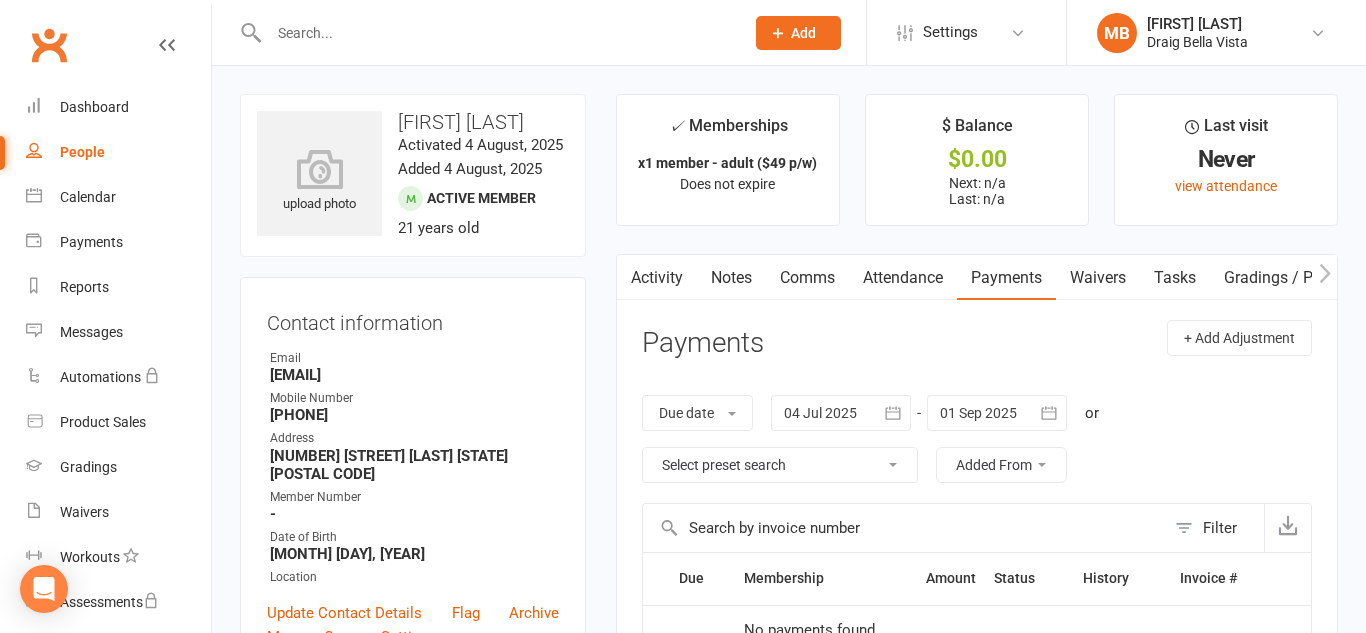 scroll, scrollTop: 5, scrollLeft: 0, axis: vertical 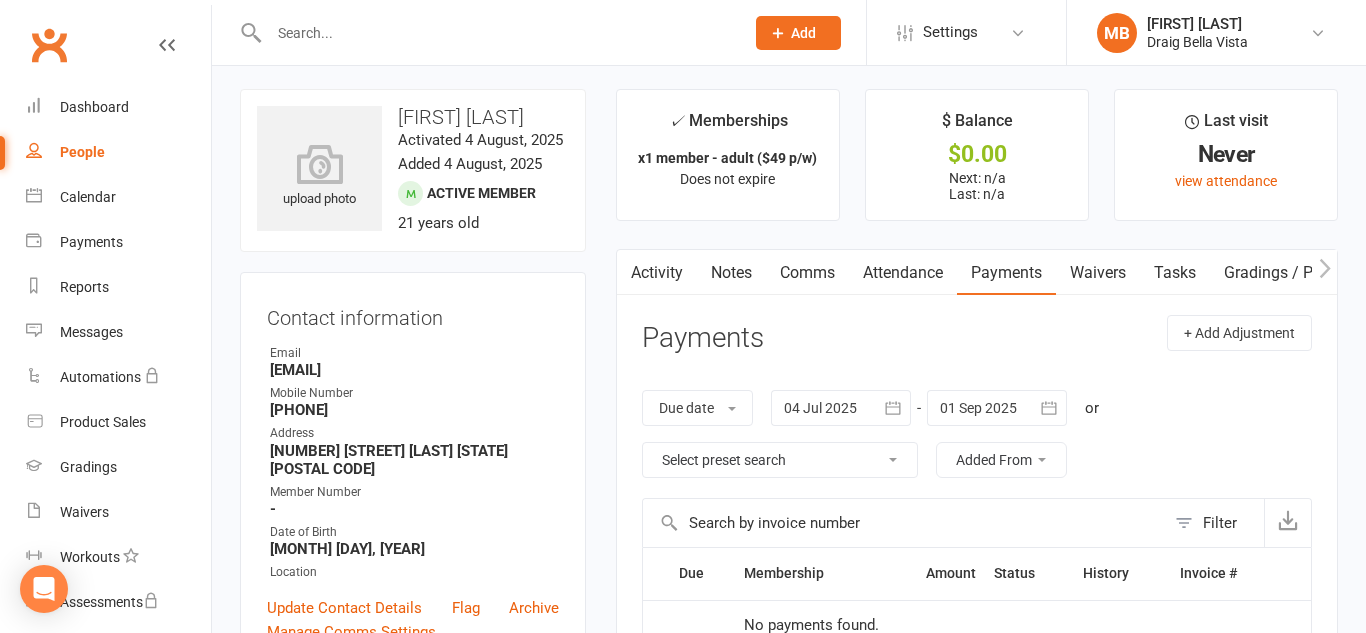 click on "Activity" at bounding box center [657, 273] 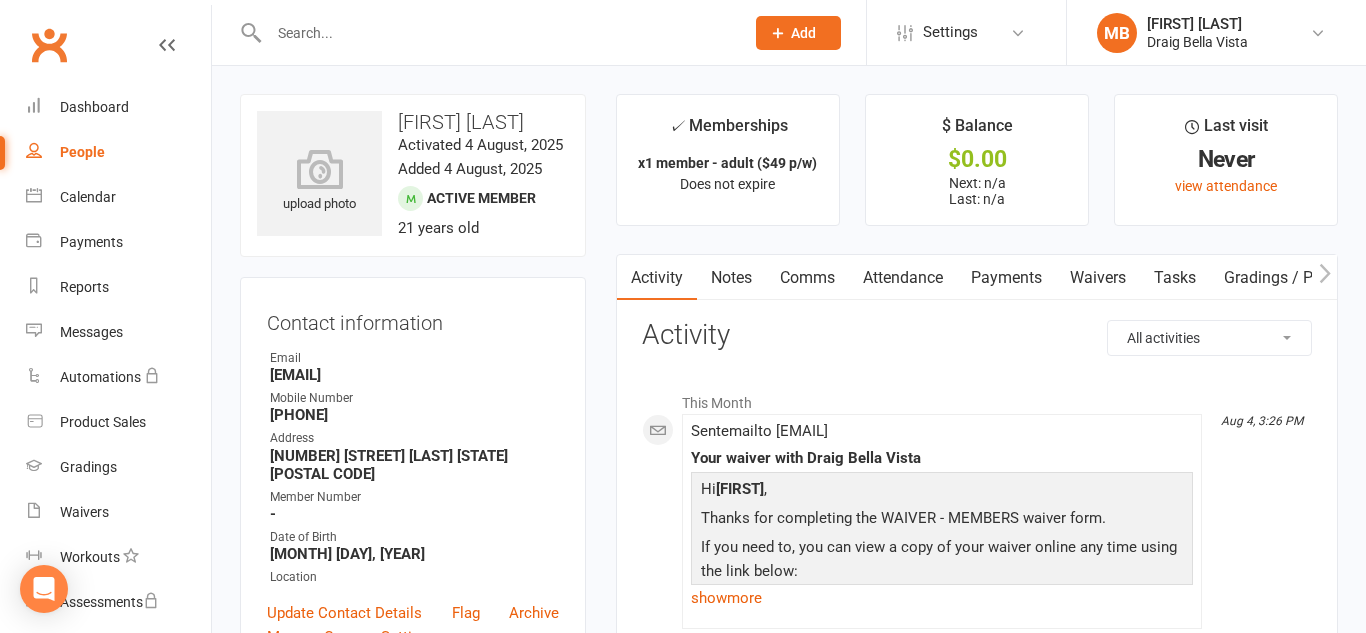 scroll, scrollTop: 3, scrollLeft: 0, axis: vertical 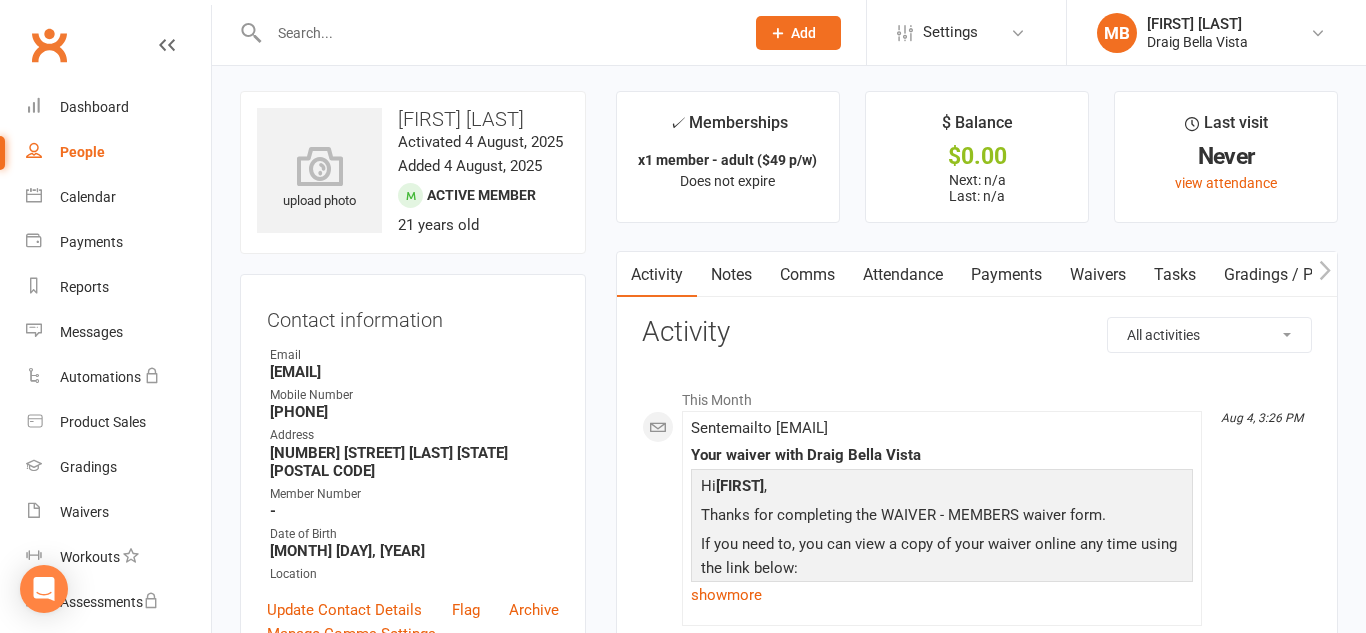 click on "Payments" at bounding box center [1006, 275] 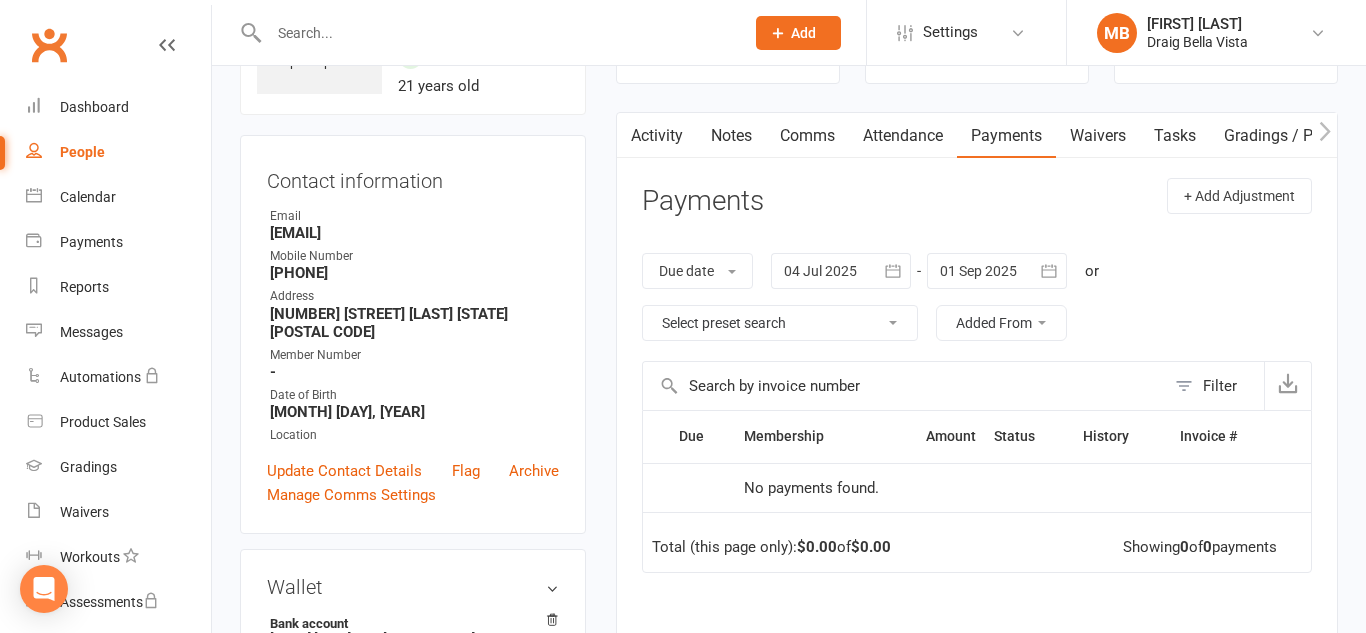 scroll, scrollTop: 143, scrollLeft: 0, axis: vertical 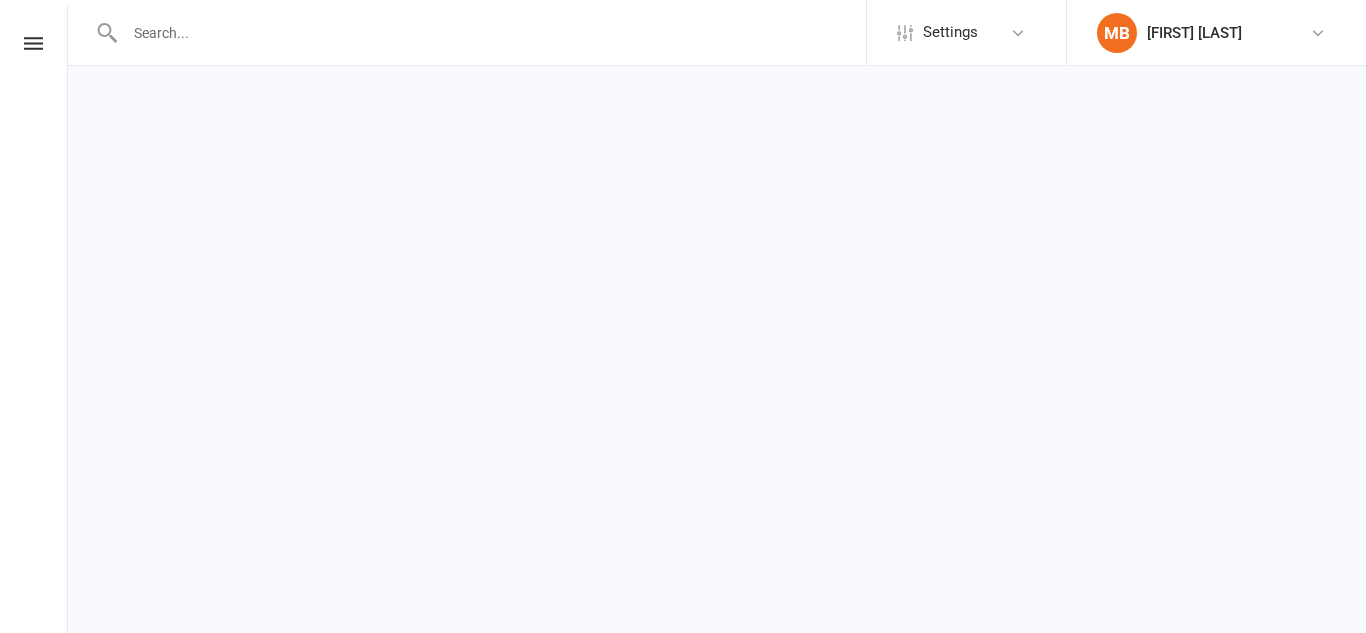 click at bounding box center (492, 33) 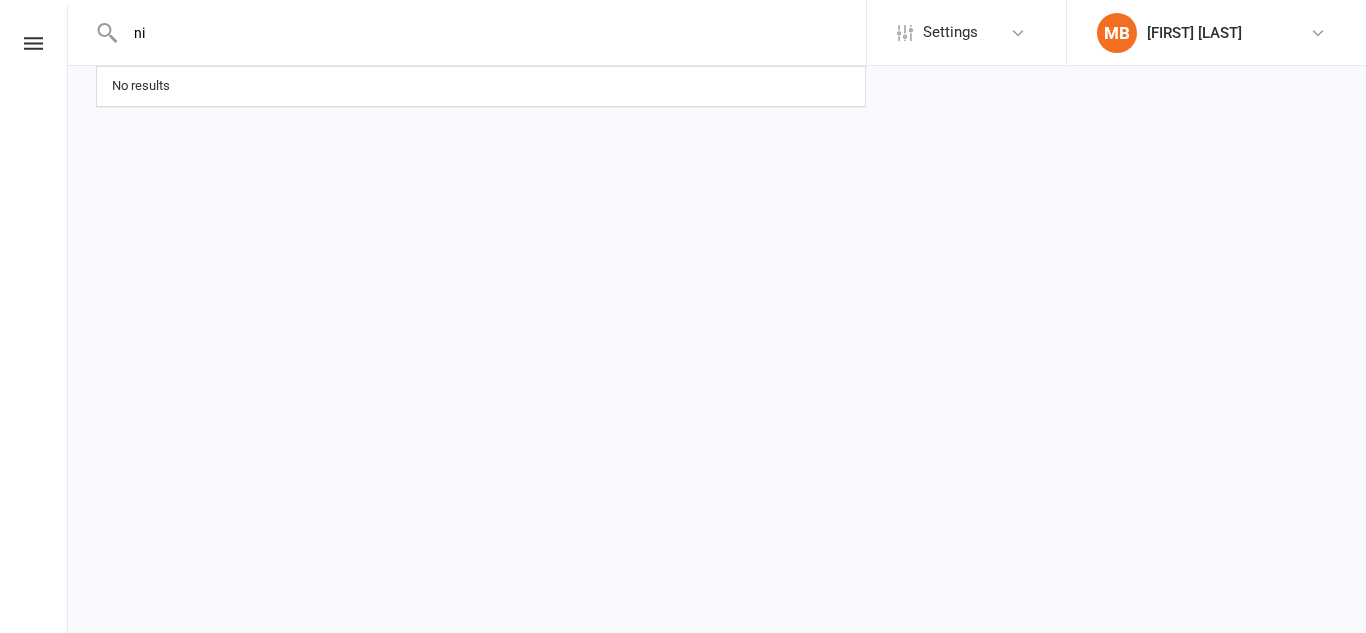 type on "nik" 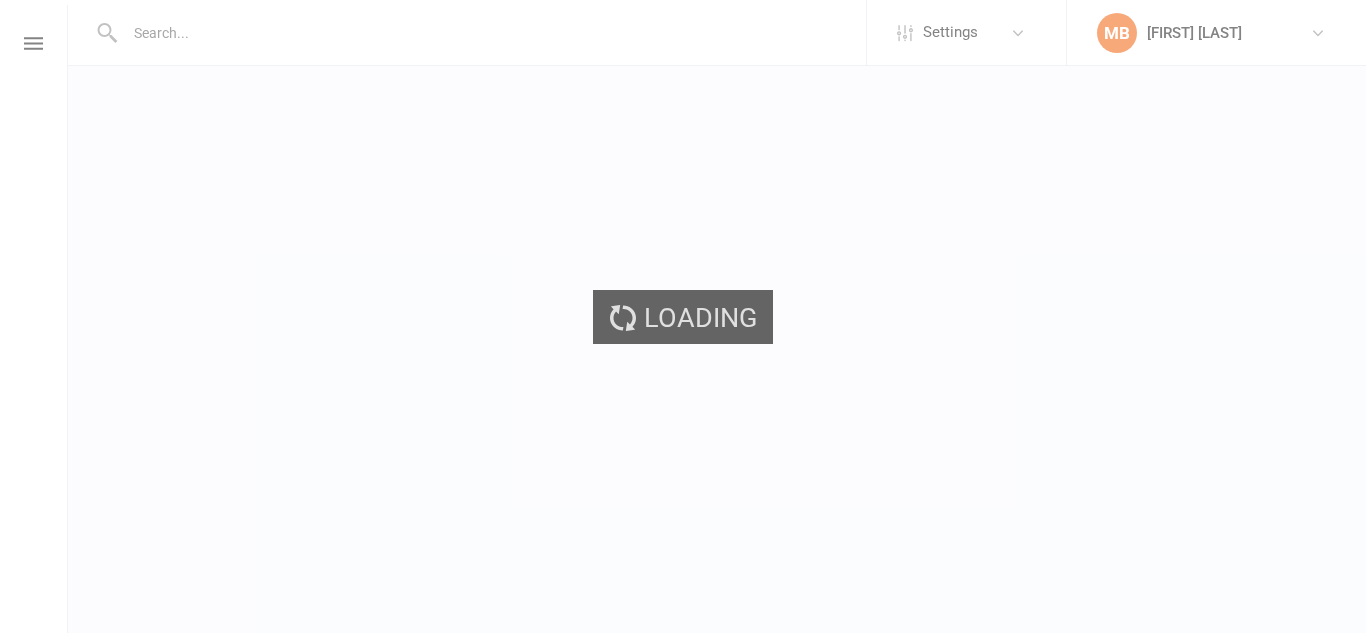 scroll, scrollTop: 0, scrollLeft: 0, axis: both 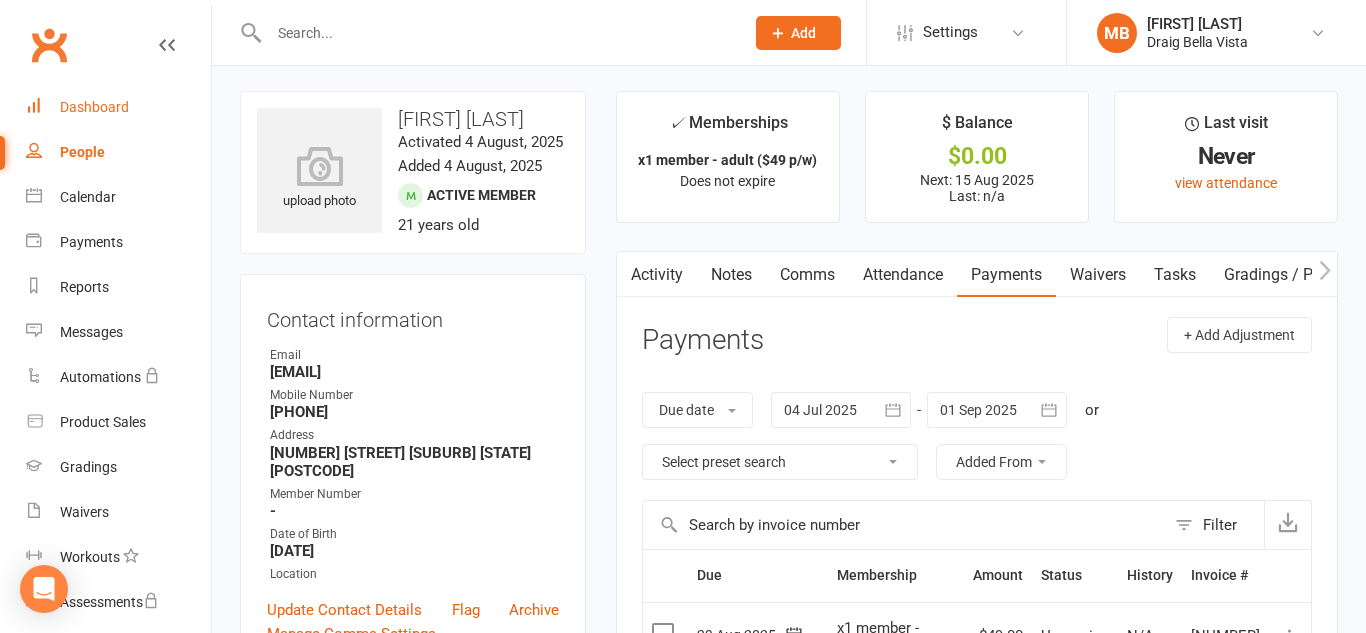 click on "Dashboard" at bounding box center [94, 107] 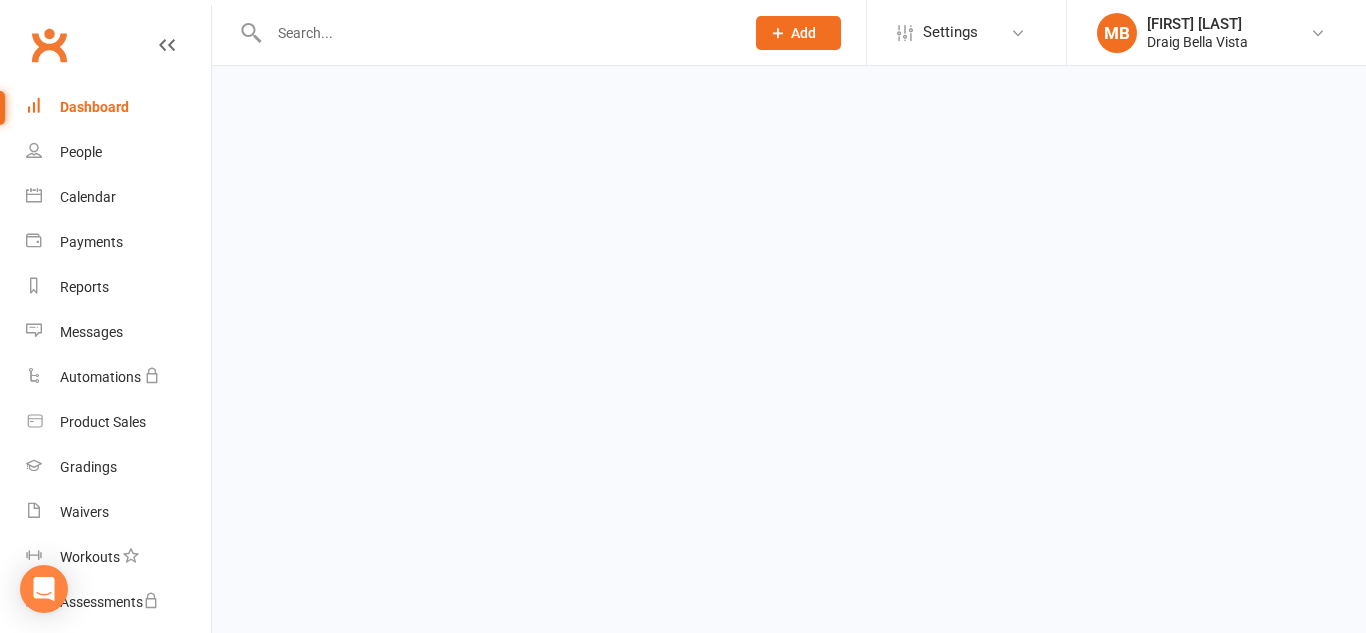 scroll, scrollTop: 0, scrollLeft: 0, axis: both 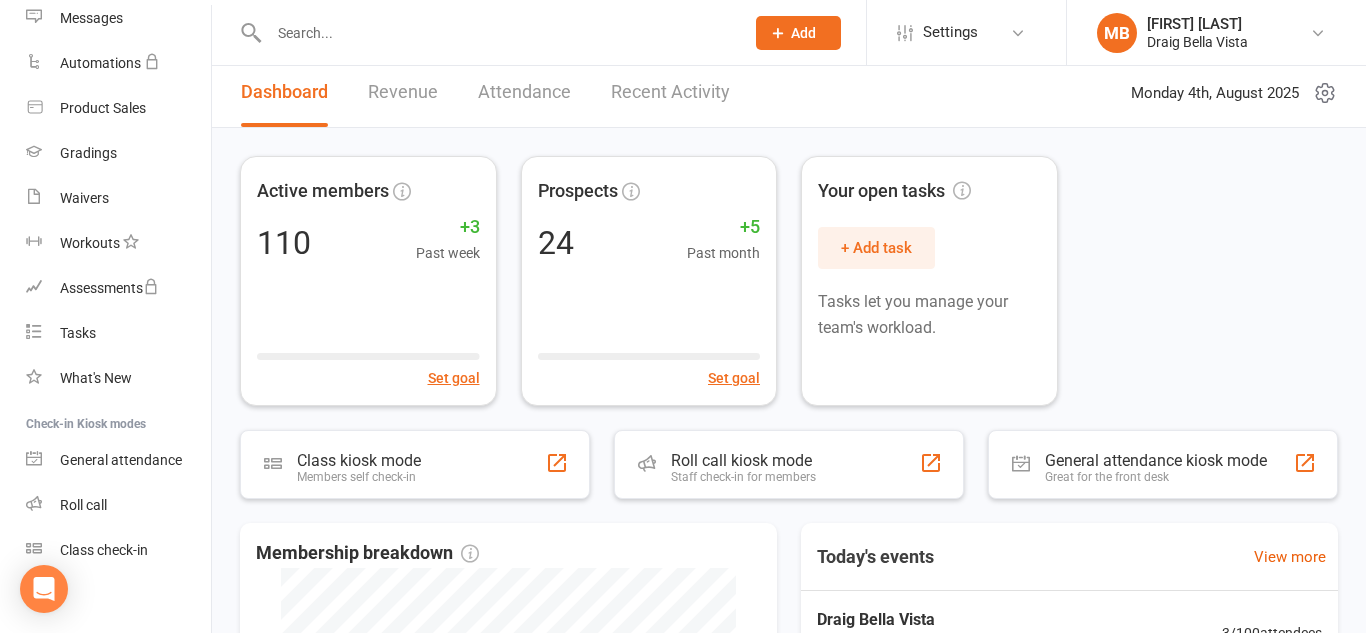 click at bounding box center (496, 33) 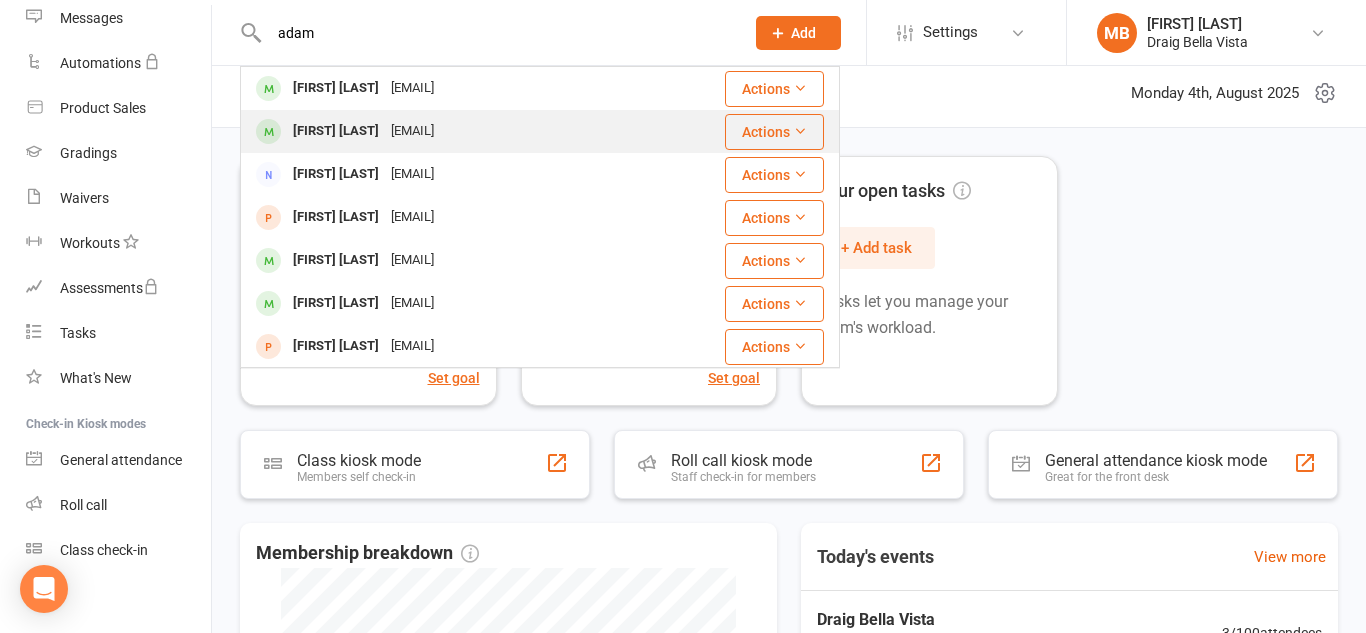 type on "adam" 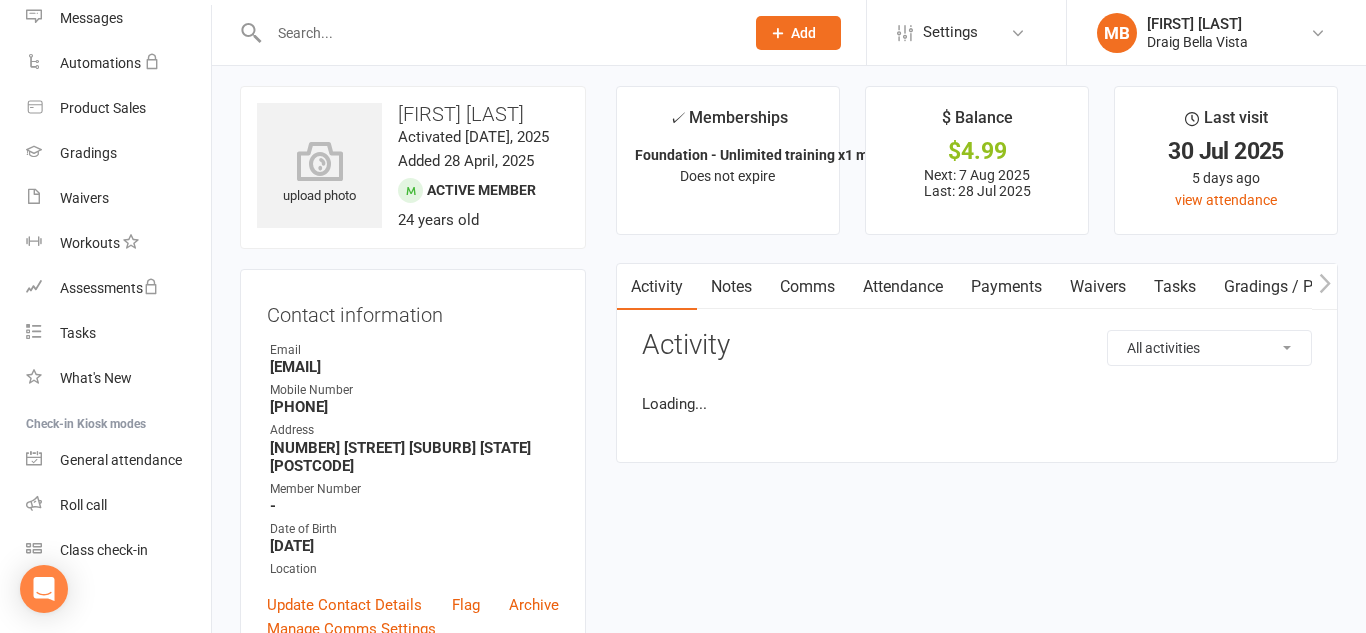 scroll, scrollTop: 0, scrollLeft: 0, axis: both 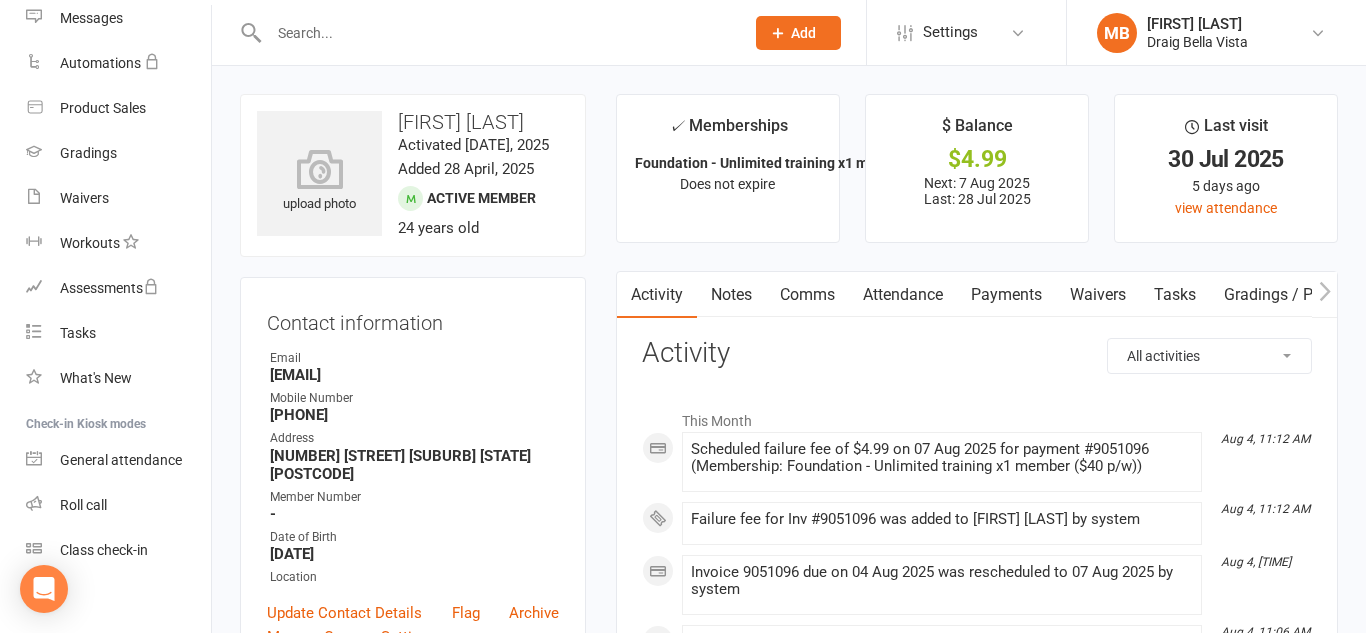 click on "Payments" at bounding box center [1006, 295] 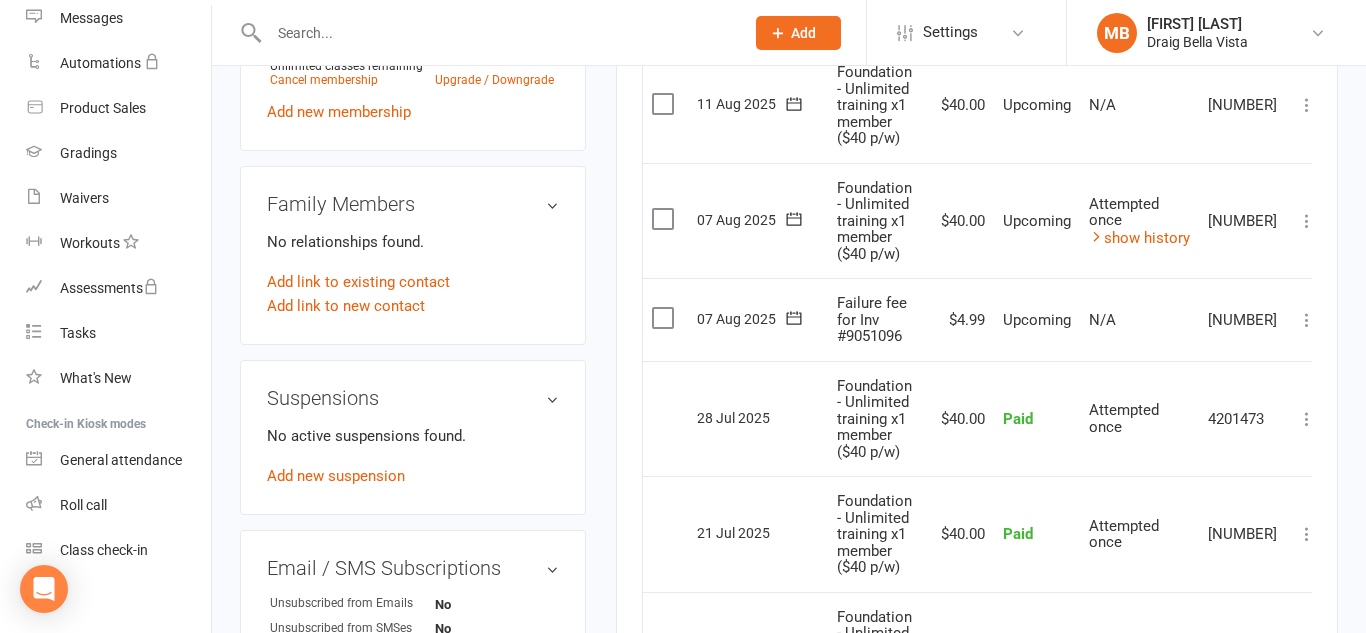 scroll, scrollTop: 921, scrollLeft: 0, axis: vertical 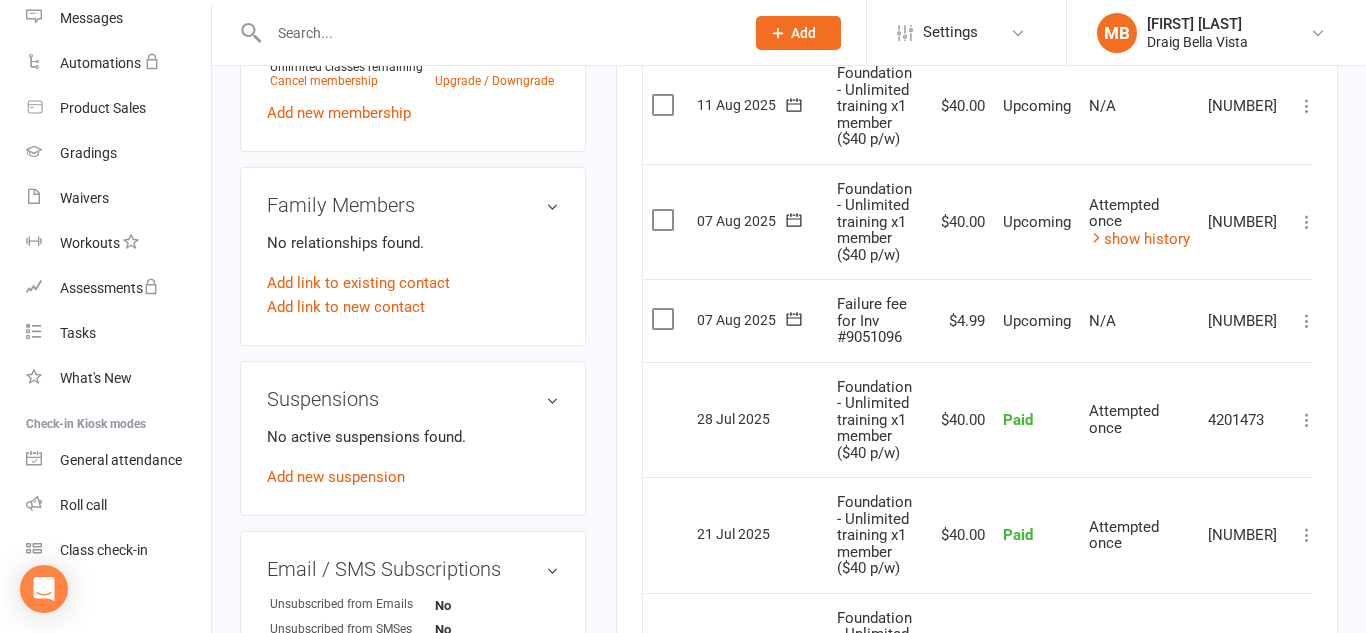 click at bounding box center [1307, 222] 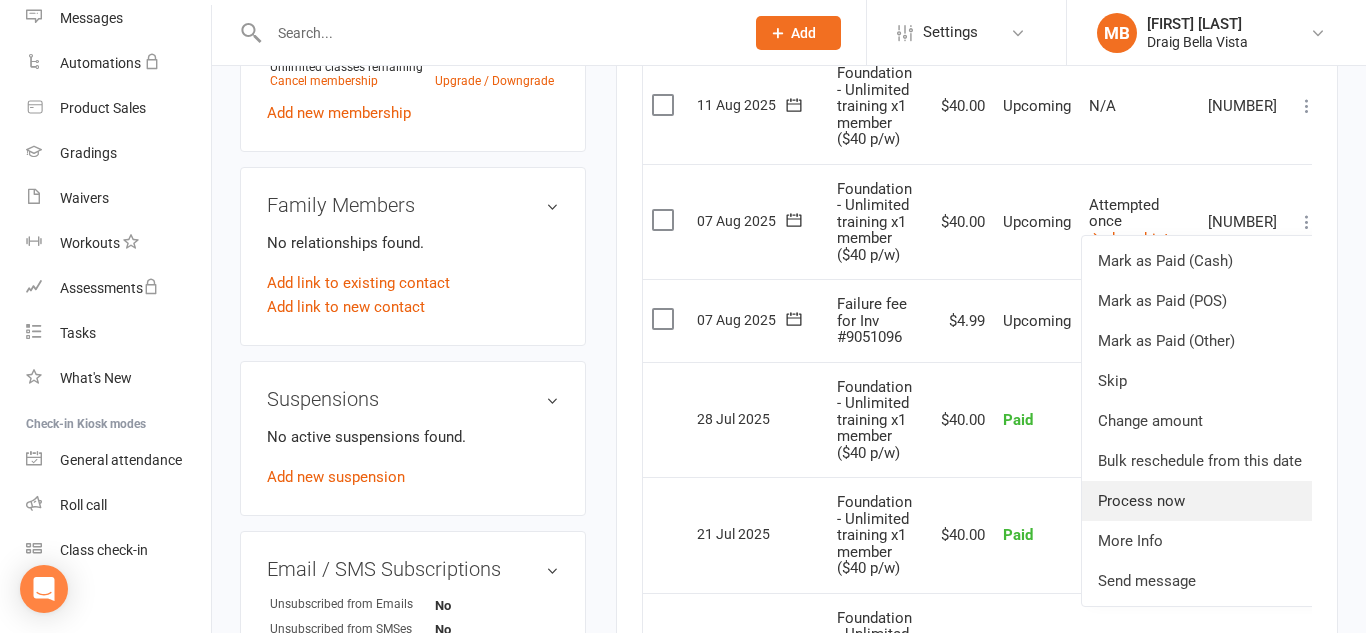 click on "Process now" at bounding box center [1200, 501] 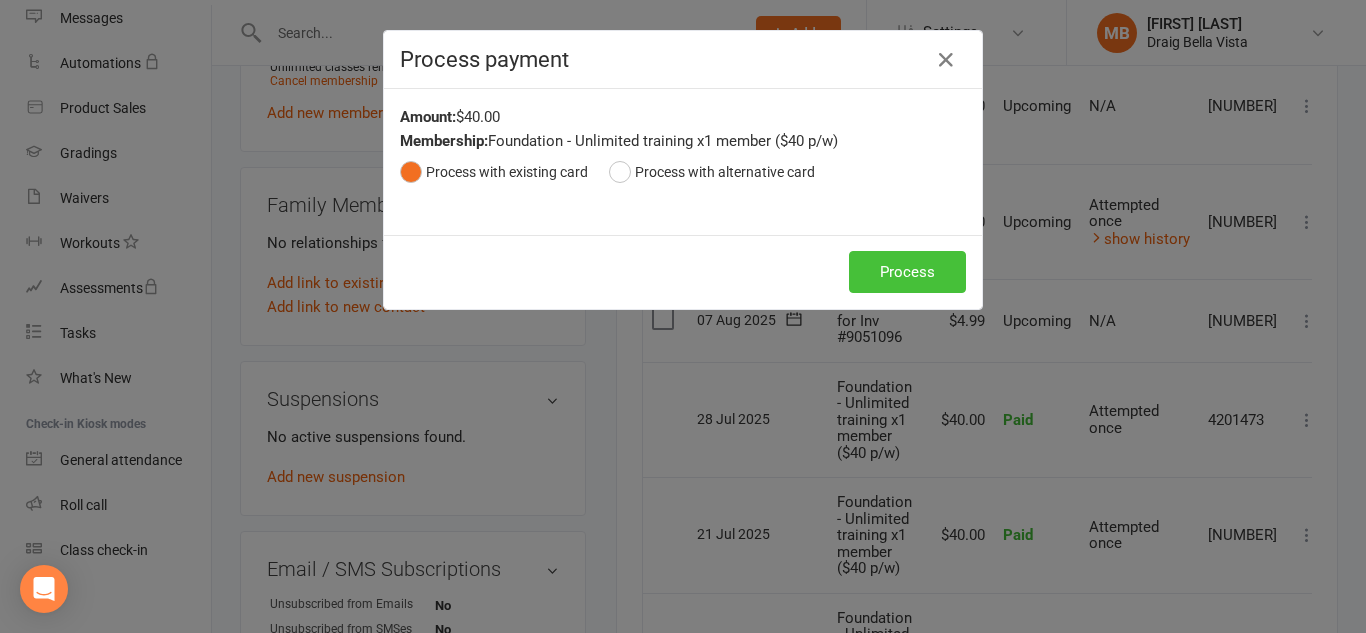 click on "Process" at bounding box center [907, 272] 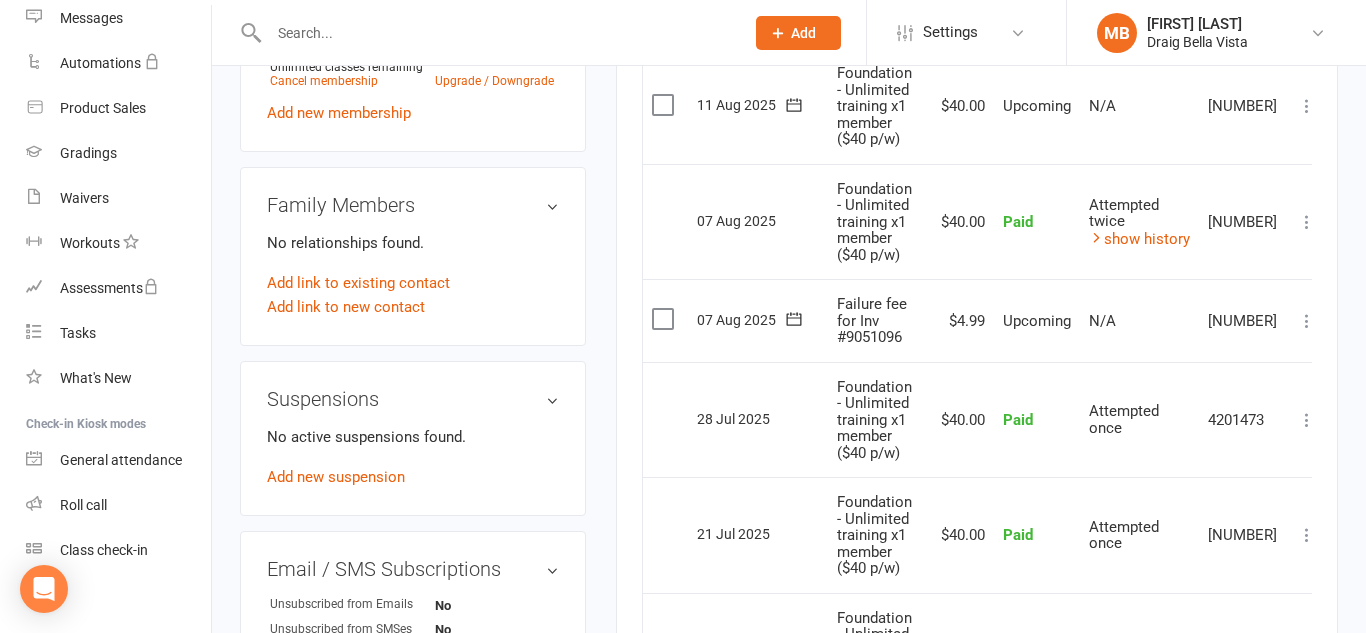 click at bounding box center (1307, 321) 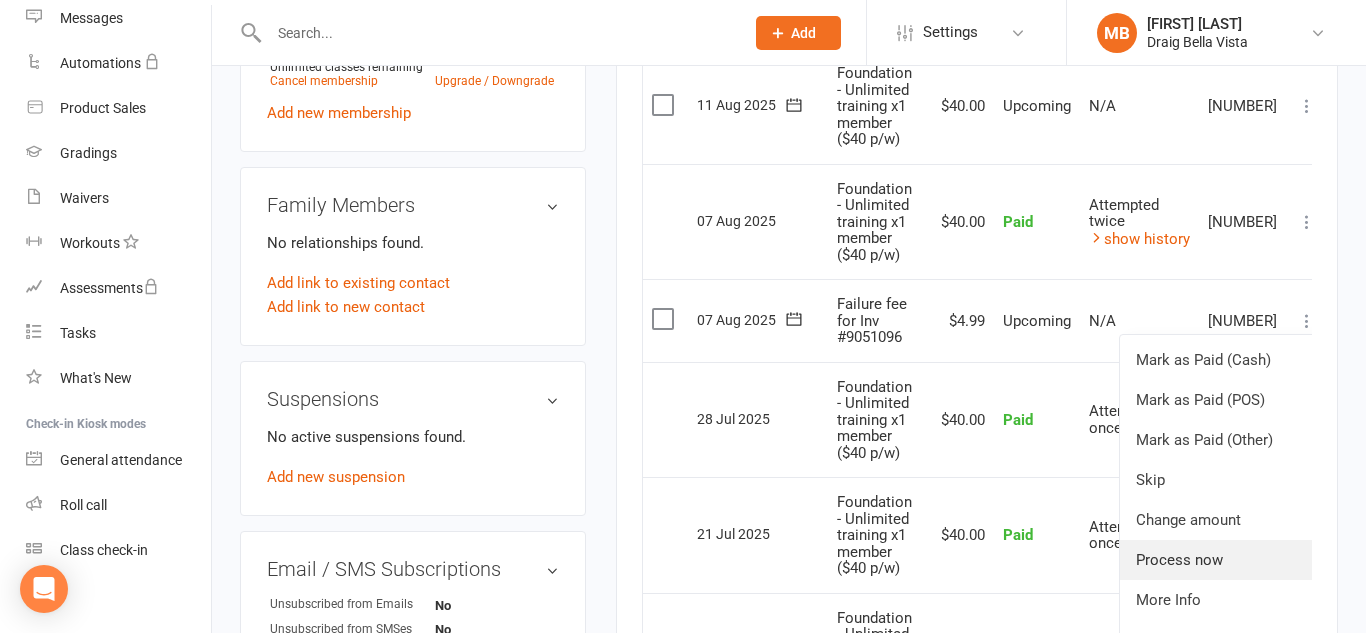click on "Process now" at bounding box center [1219, 560] 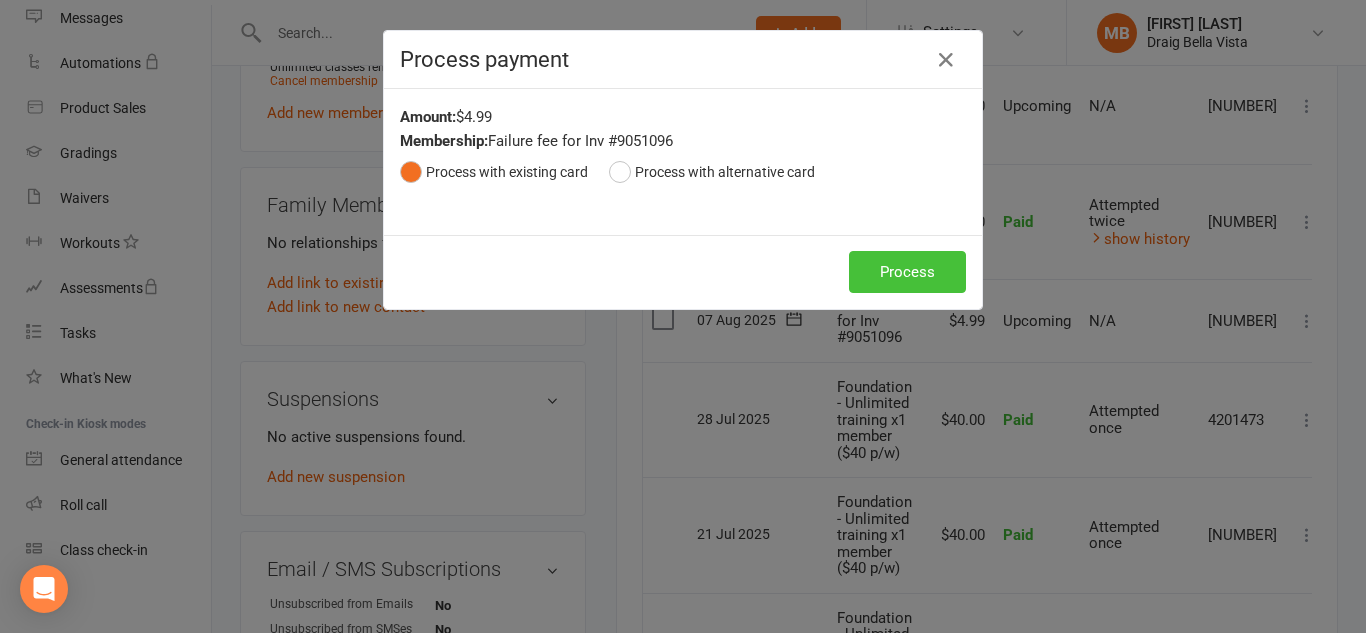 click on "Process" at bounding box center (907, 272) 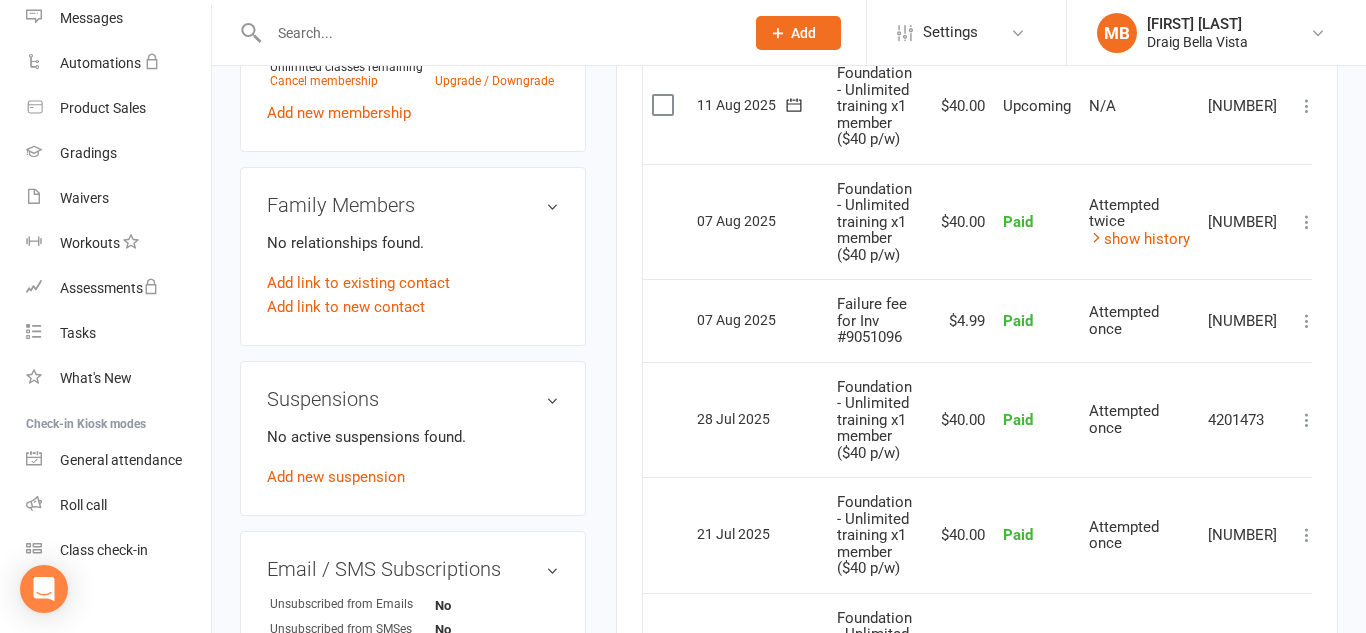 click at bounding box center (496, 33) 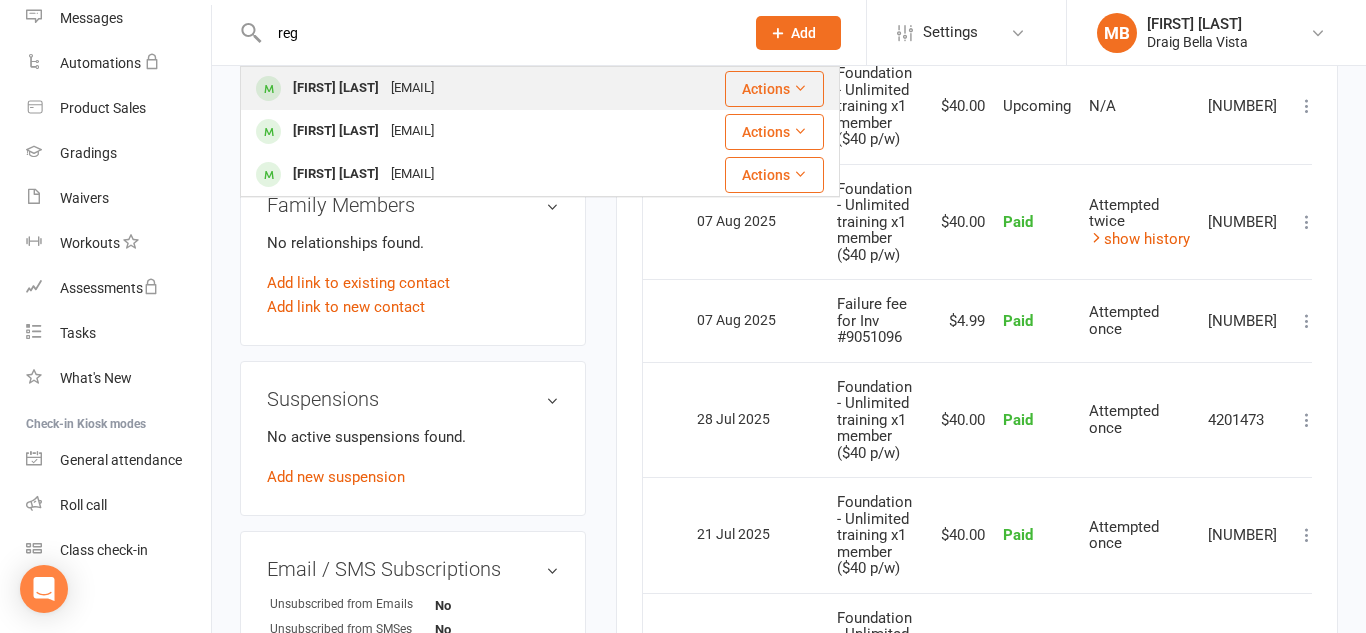 type on "reg" 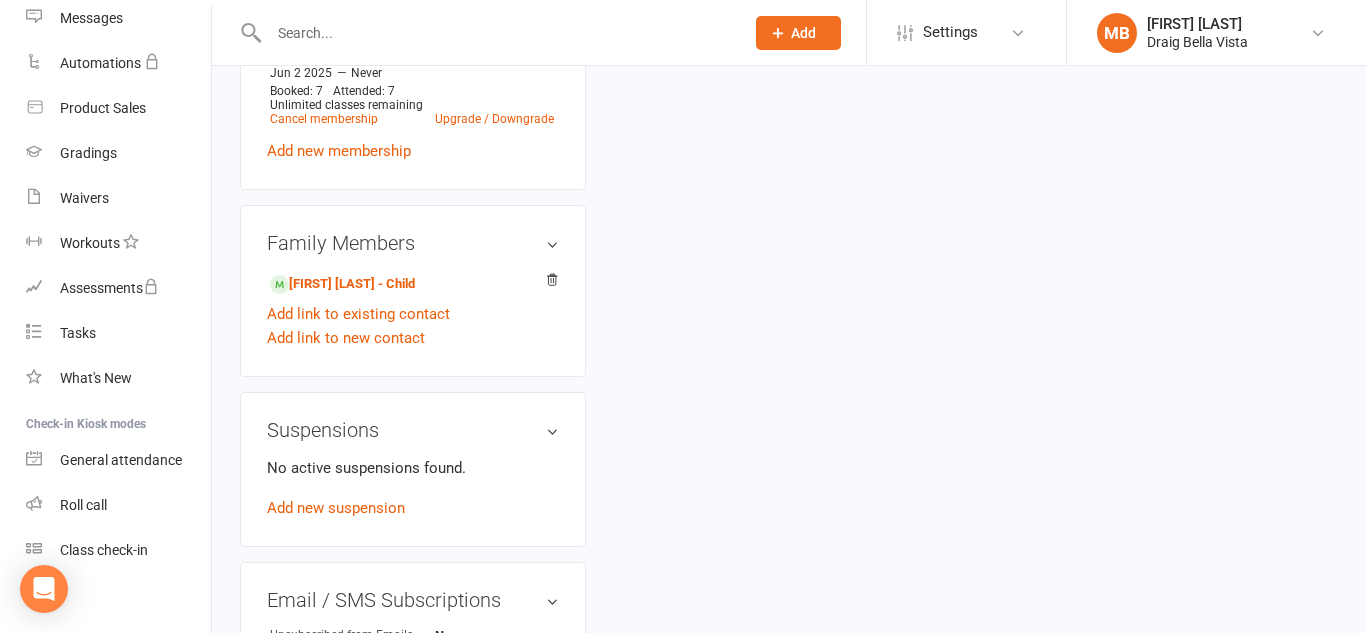 scroll, scrollTop: 0, scrollLeft: 0, axis: both 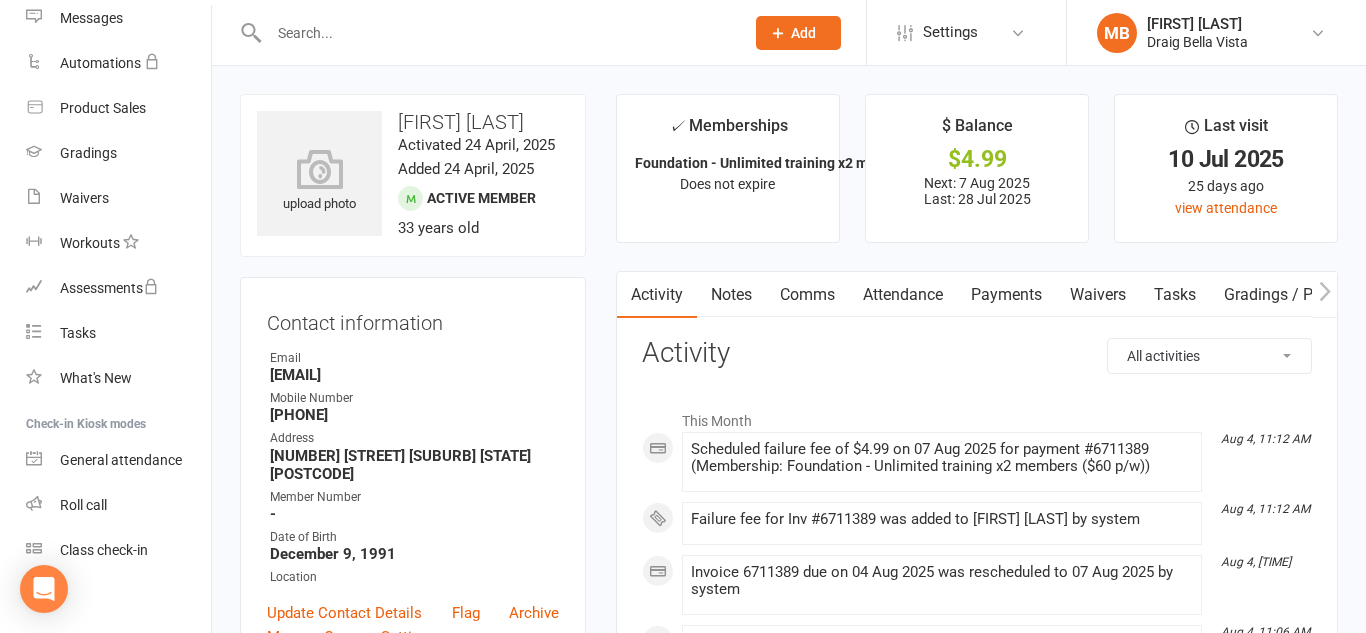 click on "Payments" at bounding box center [1006, 295] 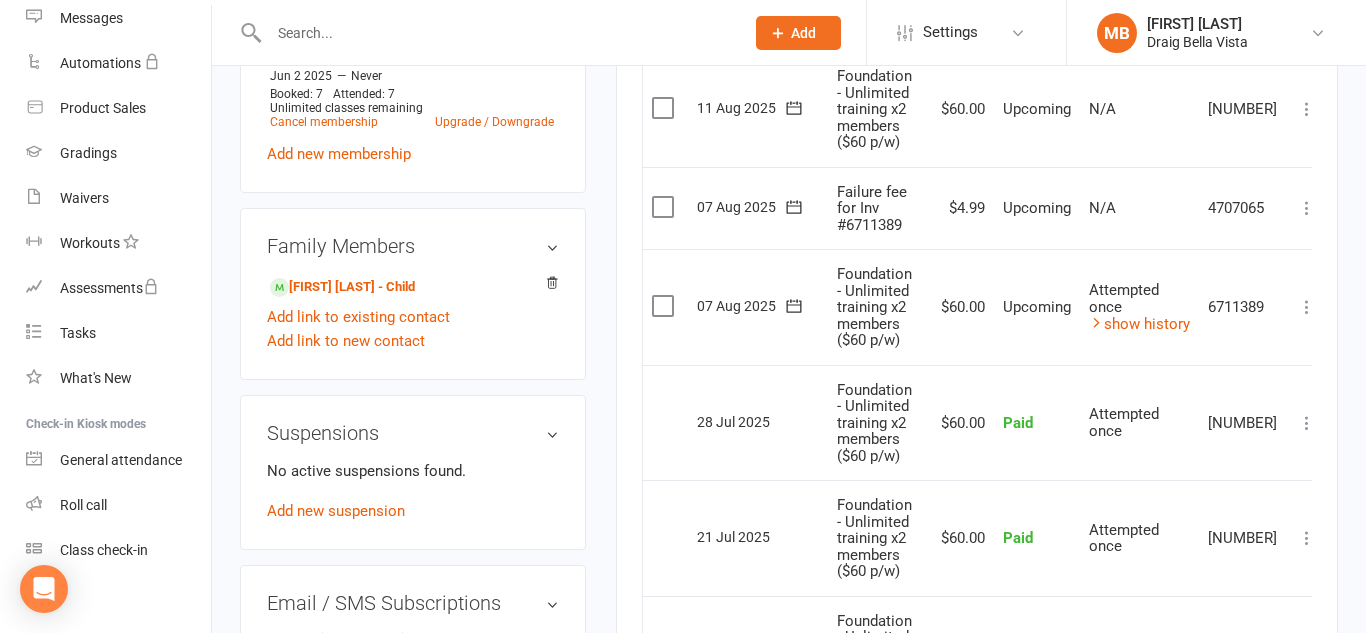 scroll, scrollTop: 916, scrollLeft: 0, axis: vertical 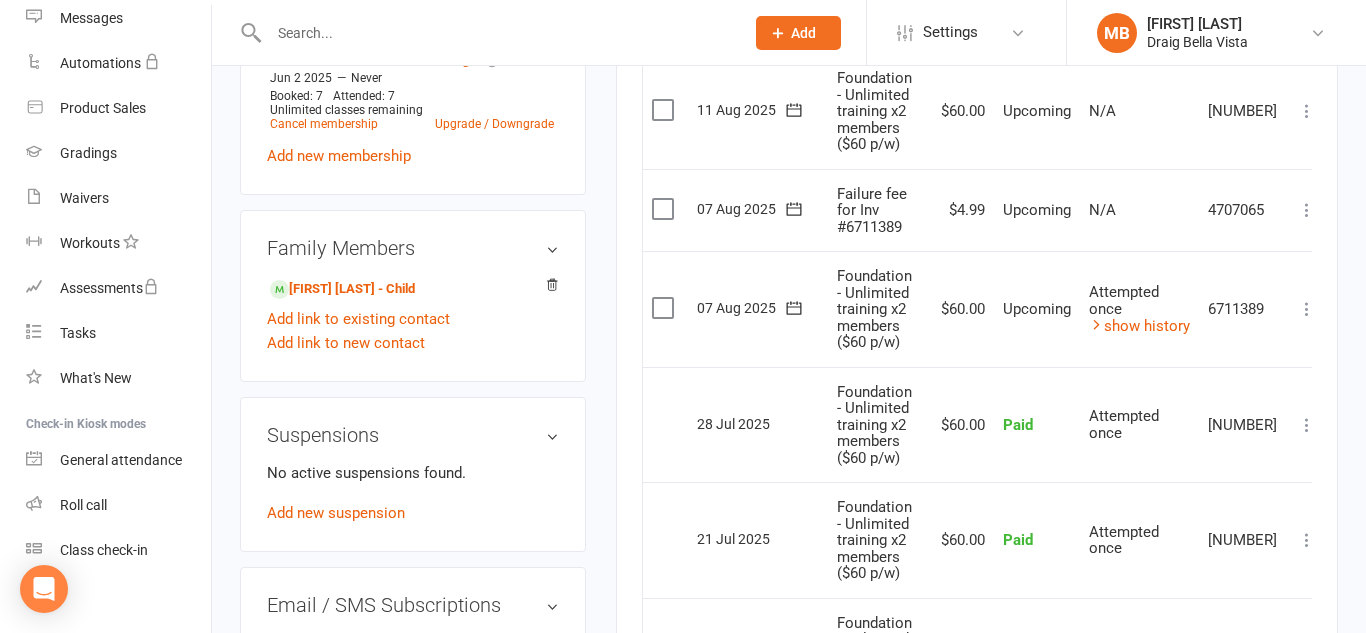 click at bounding box center (1307, 309) 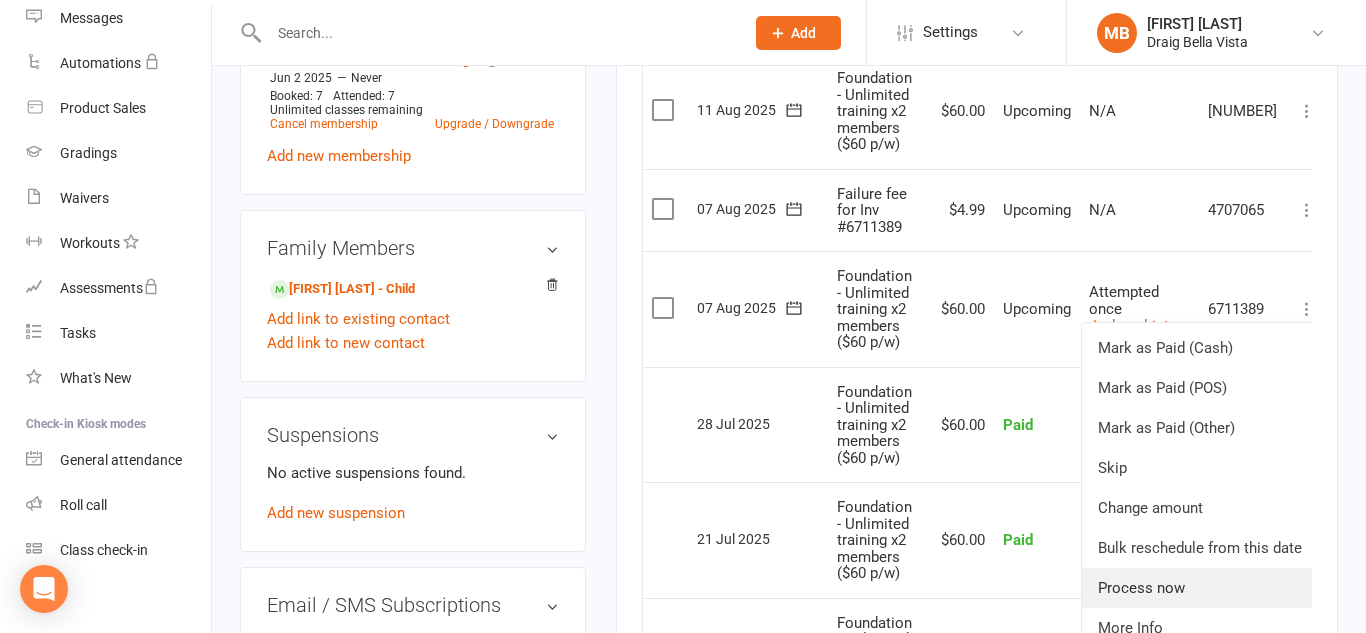 click on "Process now" at bounding box center [1200, 588] 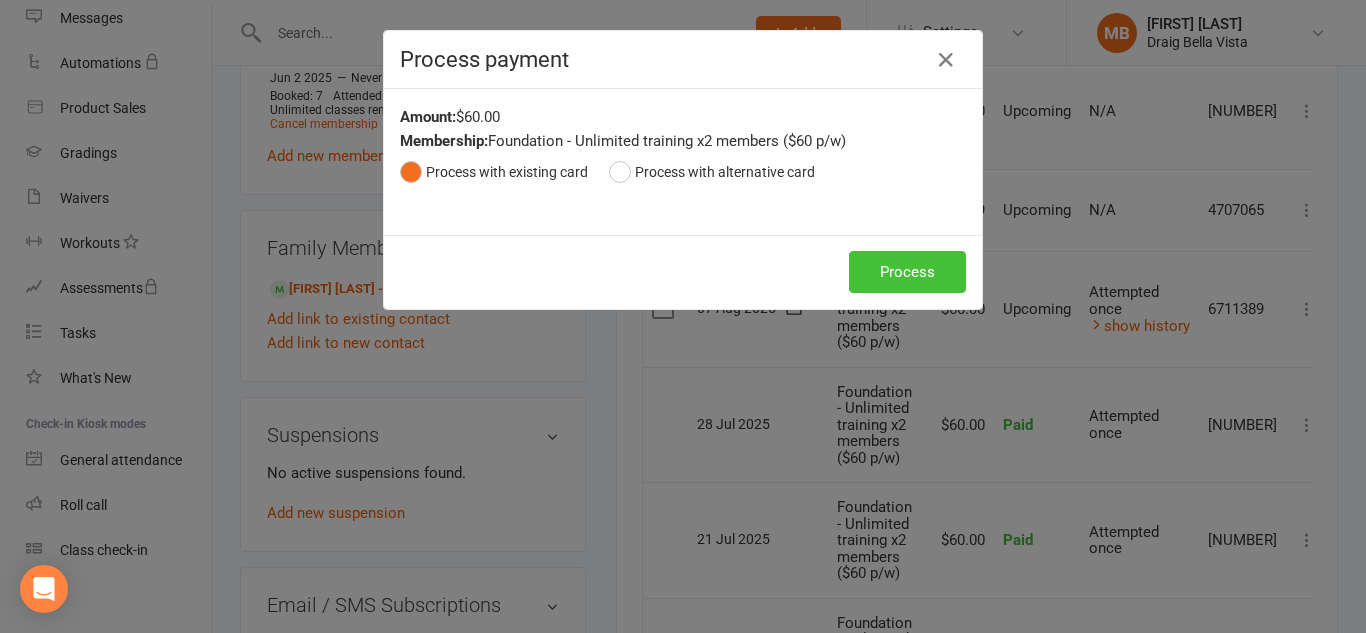 click on "Process" at bounding box center (907, 272) 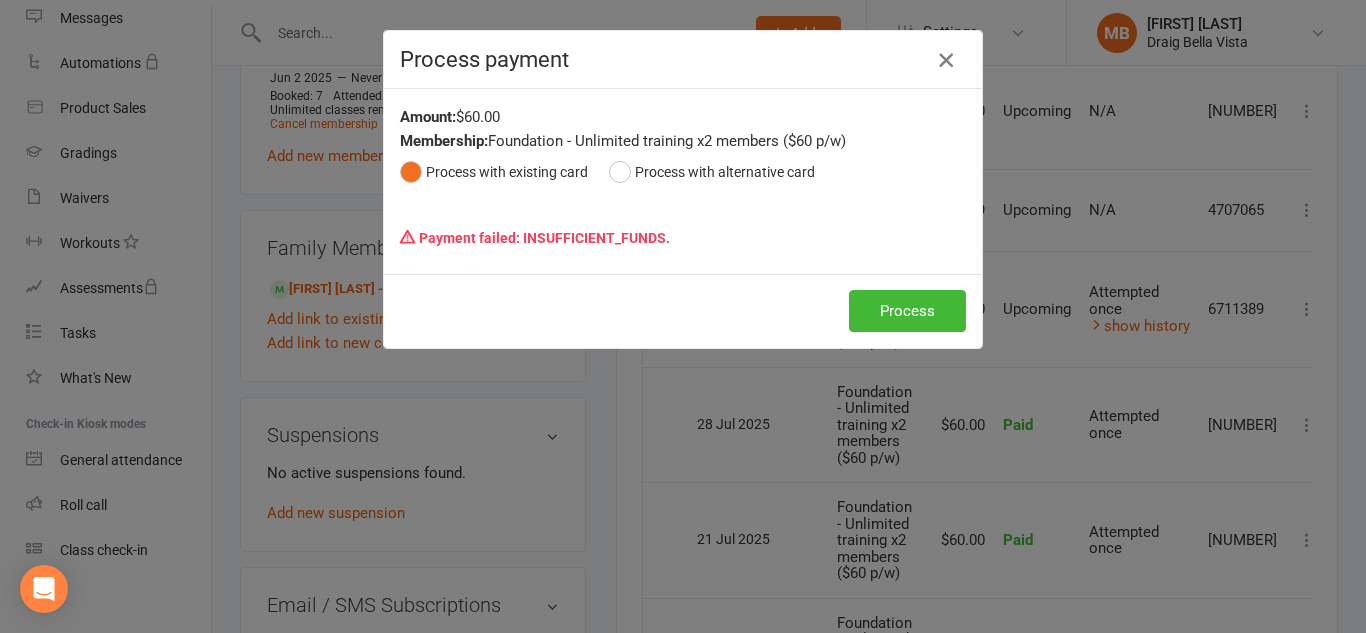 click at bounding box center (946, 60) 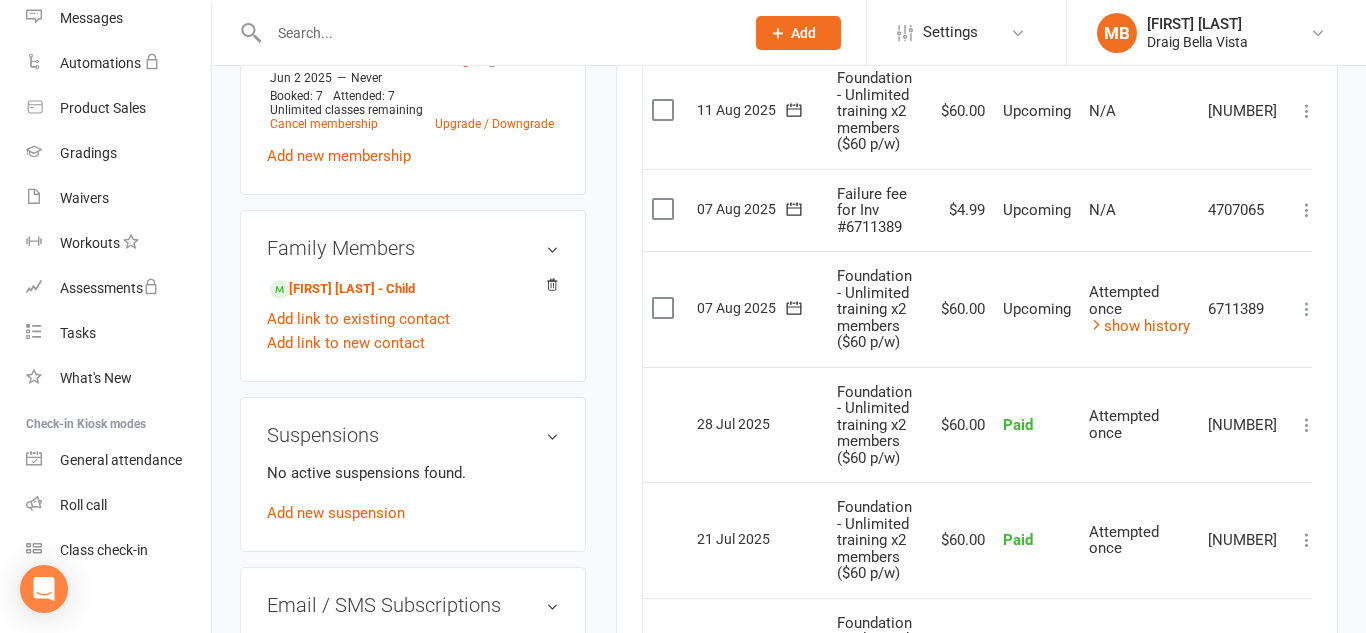 click on "Automations" at bounding box center (105, 63) 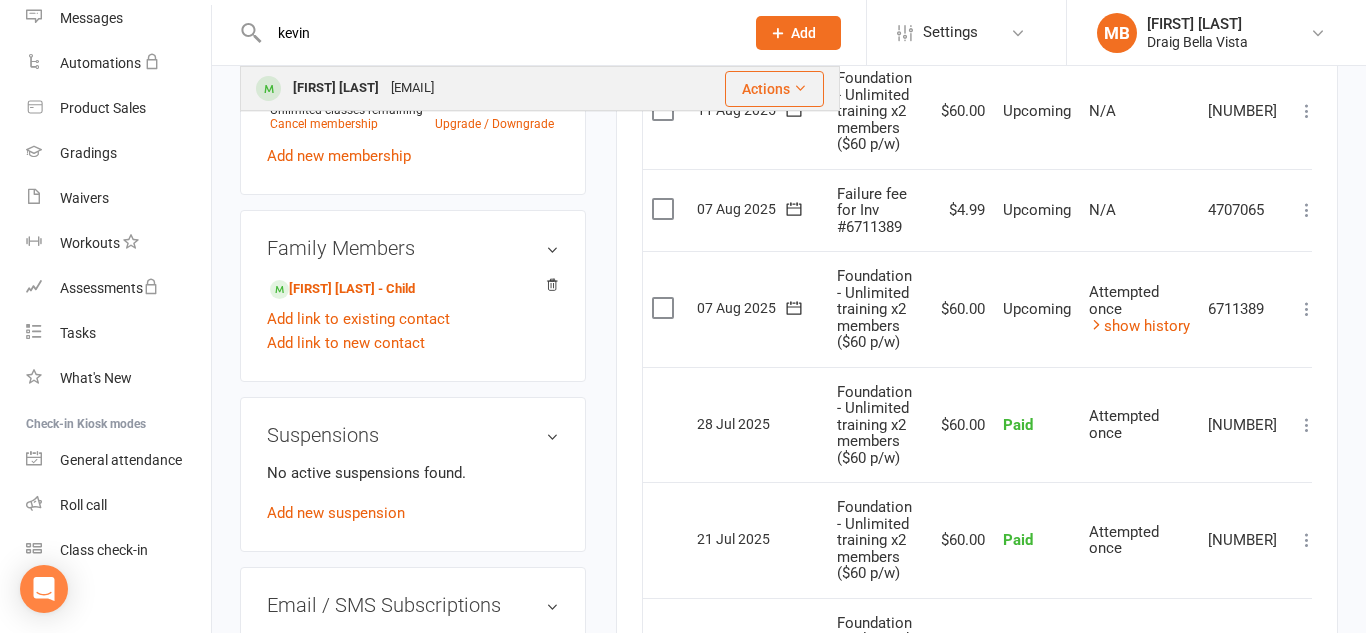 type on "kevin" 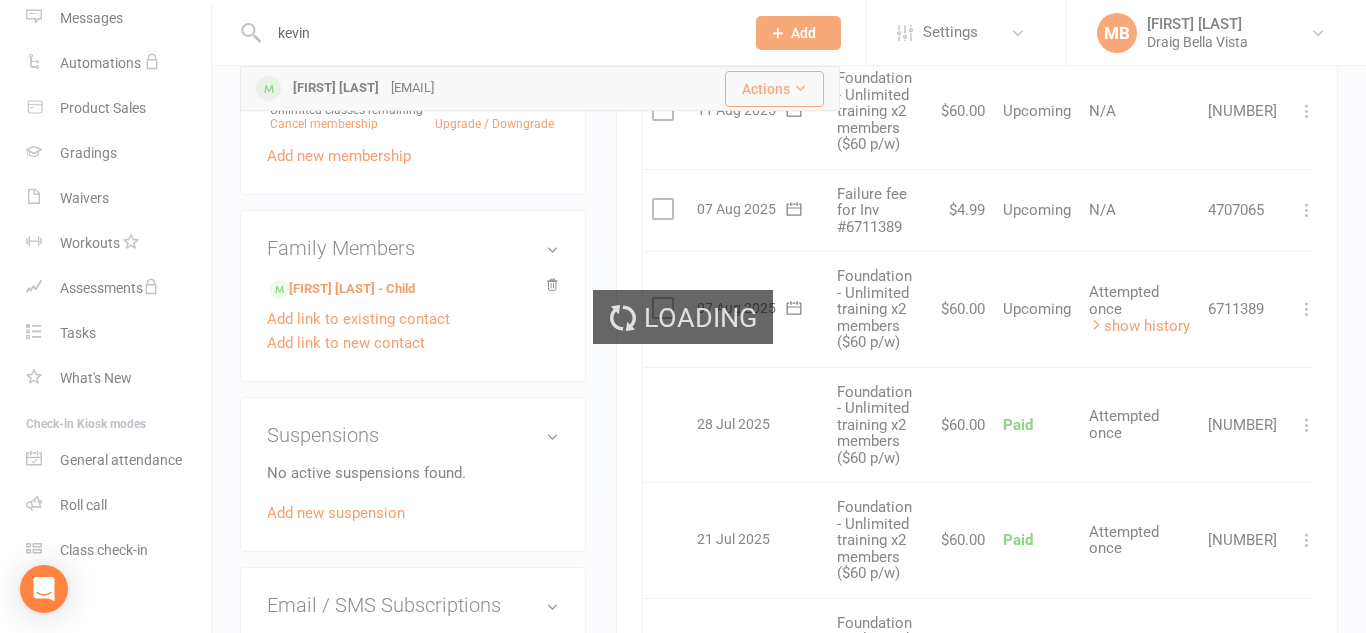 type 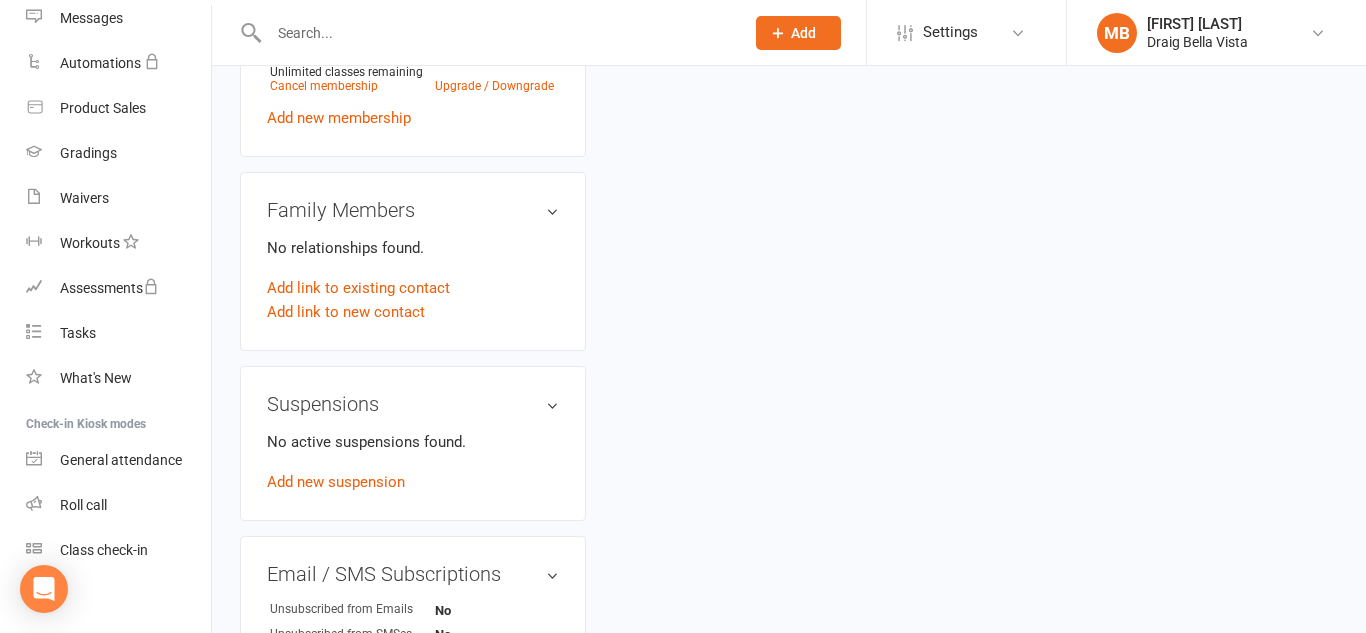 scroll, scrollTop: 0, scrollLeft: 0, axis: both 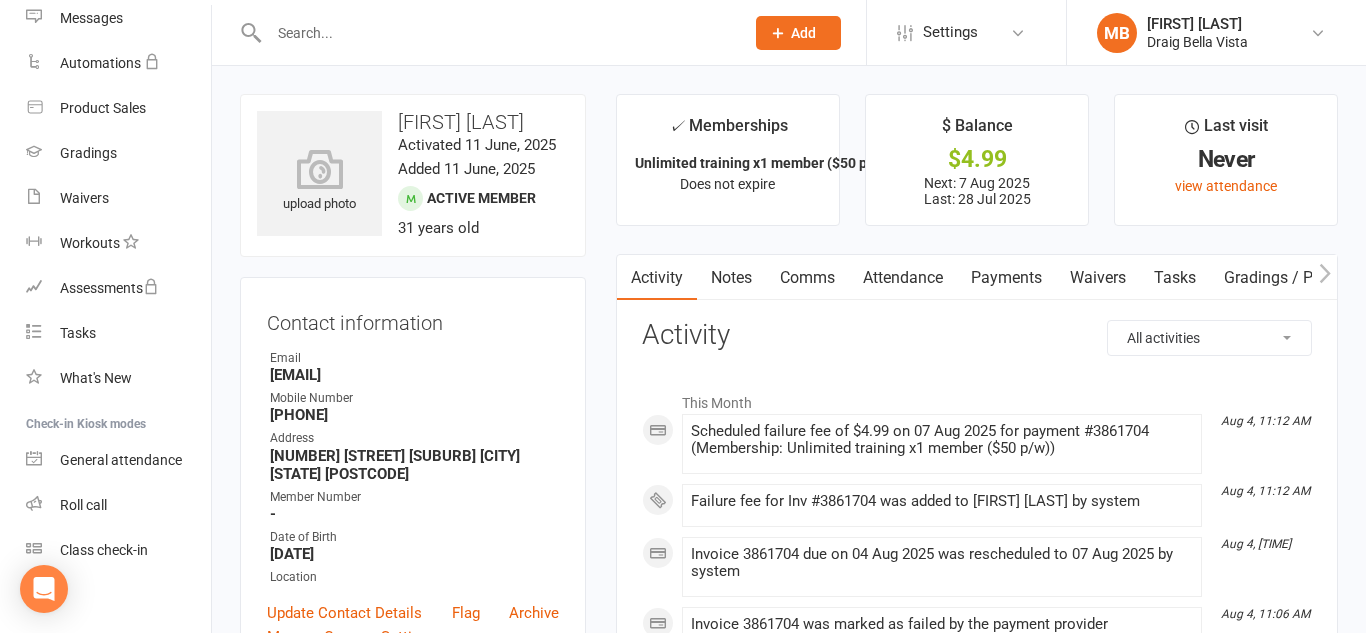 click on "Payments" at bounding box center (1006, 278) 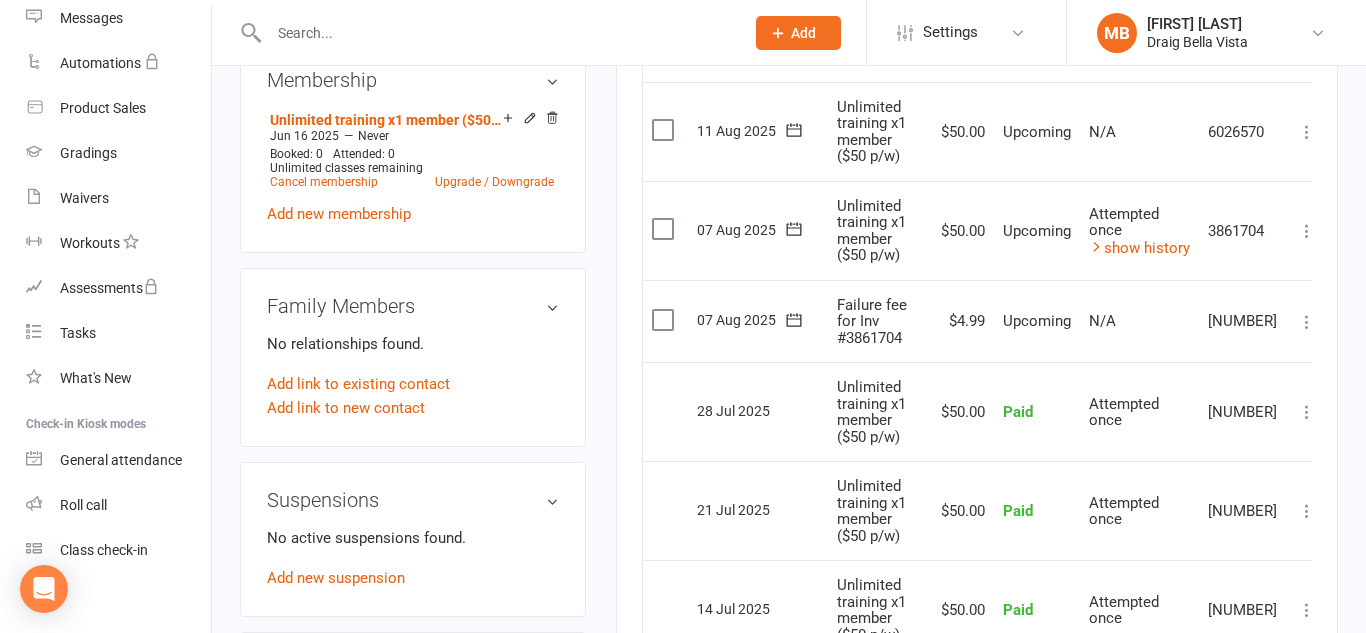 scroll, scrollTop: 822, scrollLeft: 0, axis: vertical 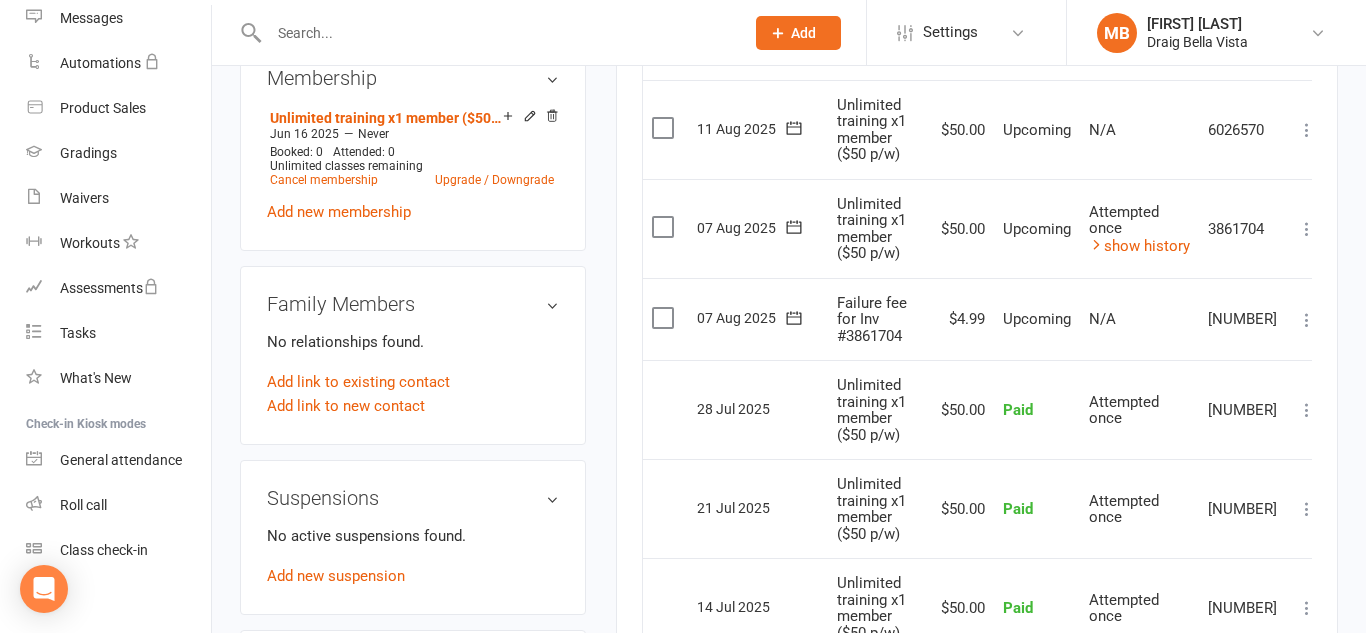 click at bounding box center (1307, 229) 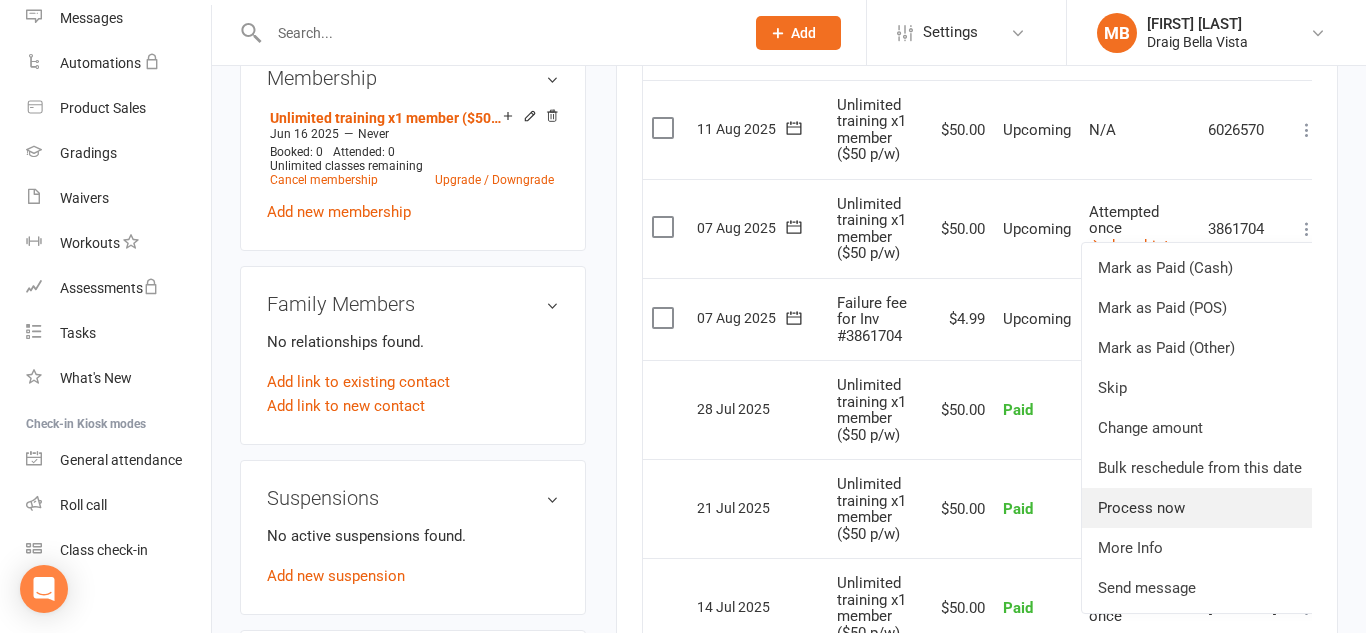 click on "Process now" at bounding box center [1200, 508] 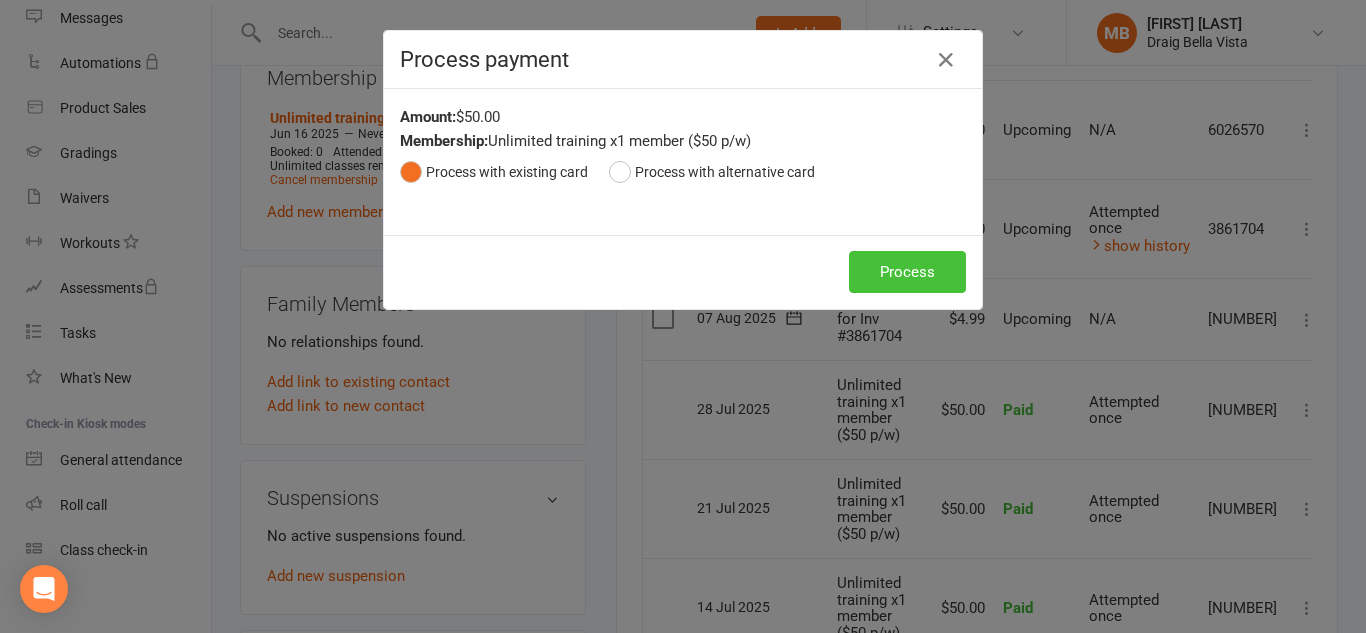 click on "Process" at bounding box center [907, 272] 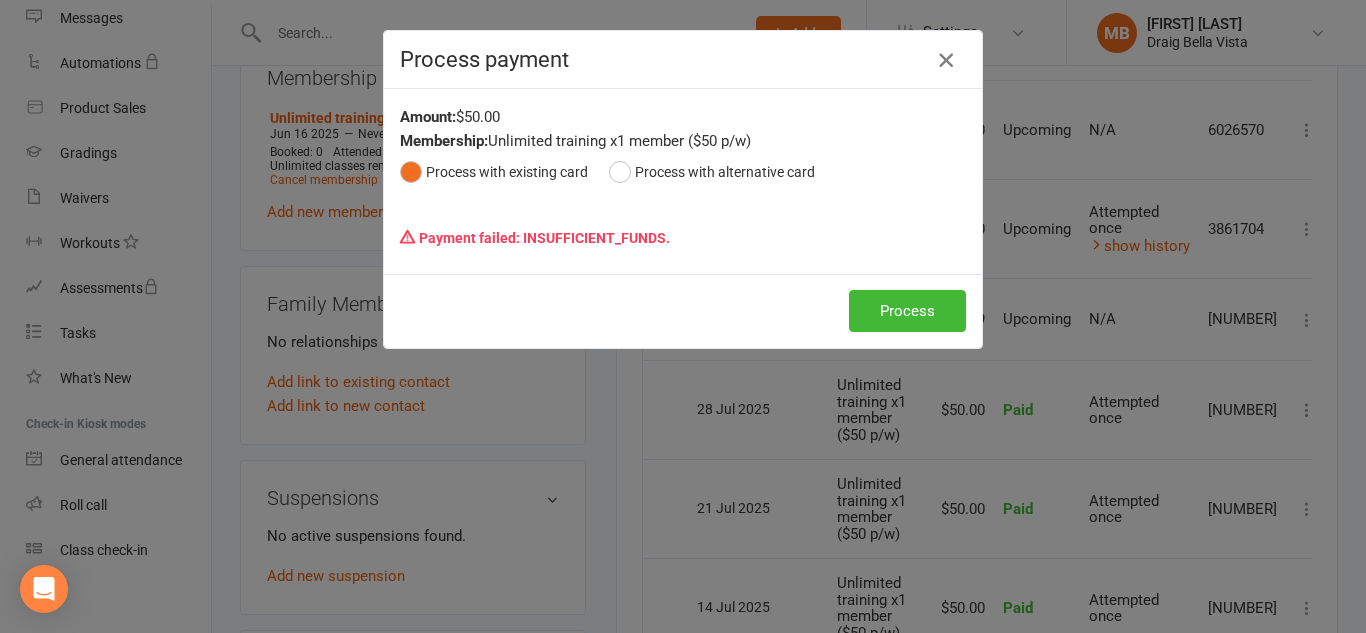 click at bounding box center [946, 60] 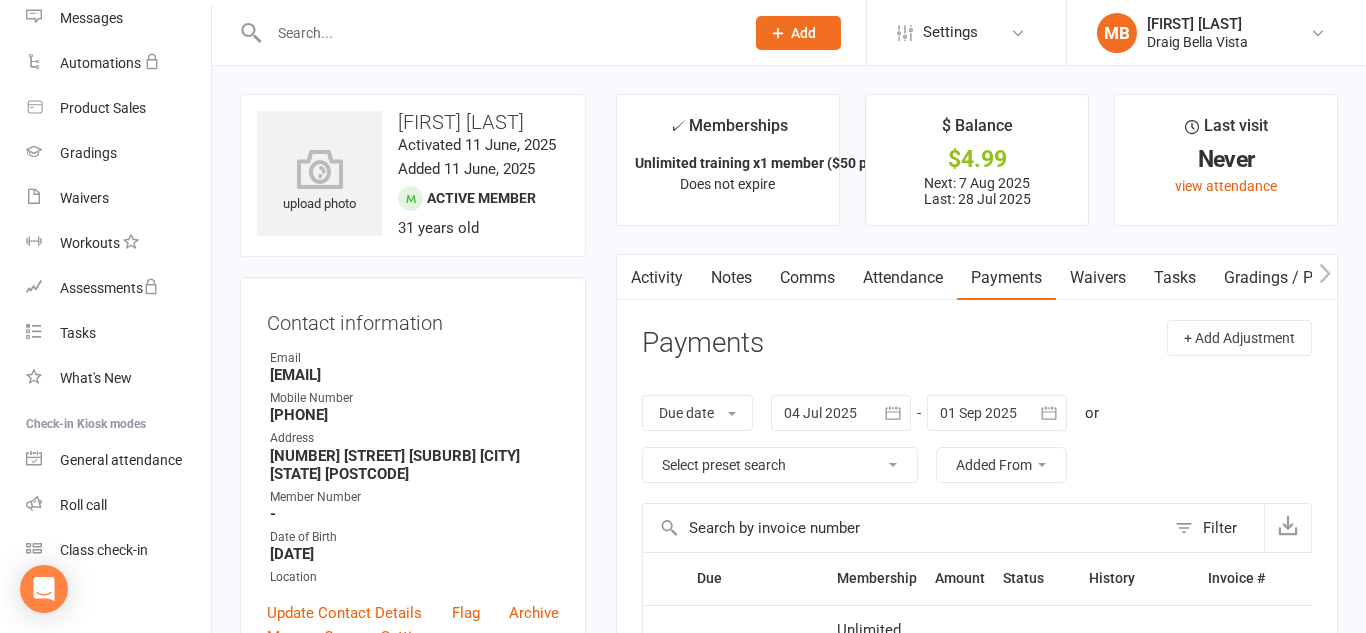 scroll, scrollTop: 4, scrollLeft: 0, axis: vertical 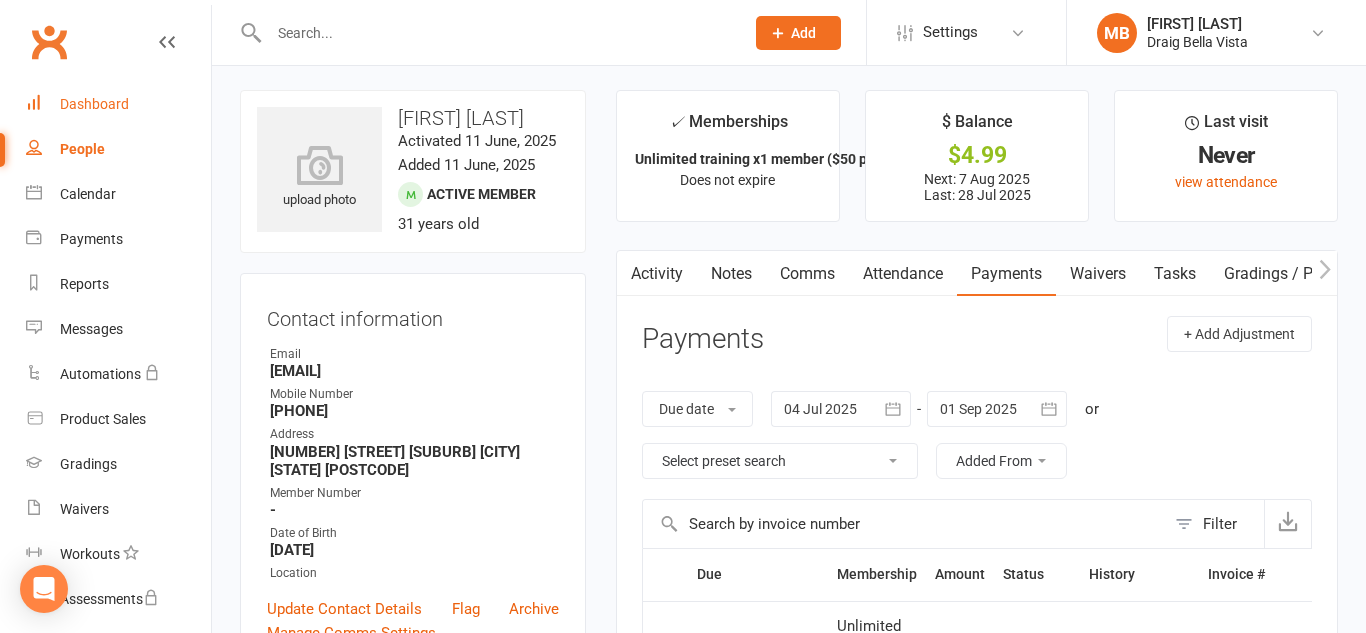 click on "Dashboard" at bounding box center (94, 104) 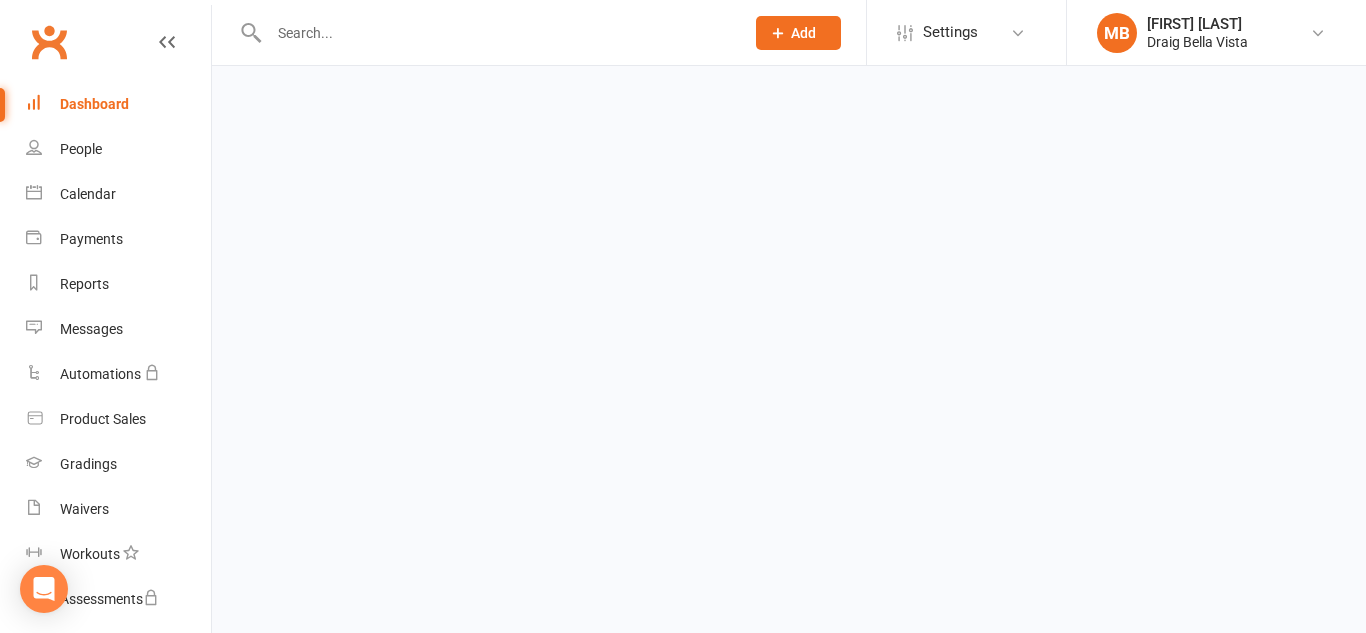 scroll, scrollTop: 0, scrollLeft: 0, axis: both 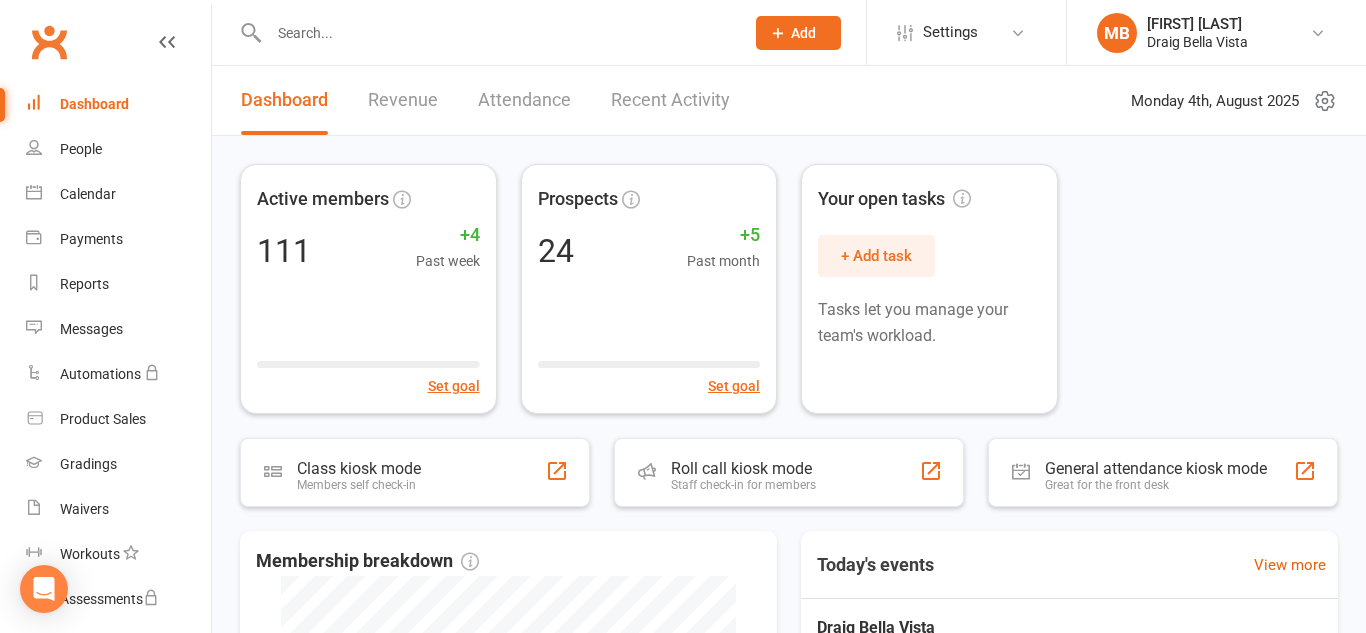 click on "Dashboard" at bounding box center (94, 104) 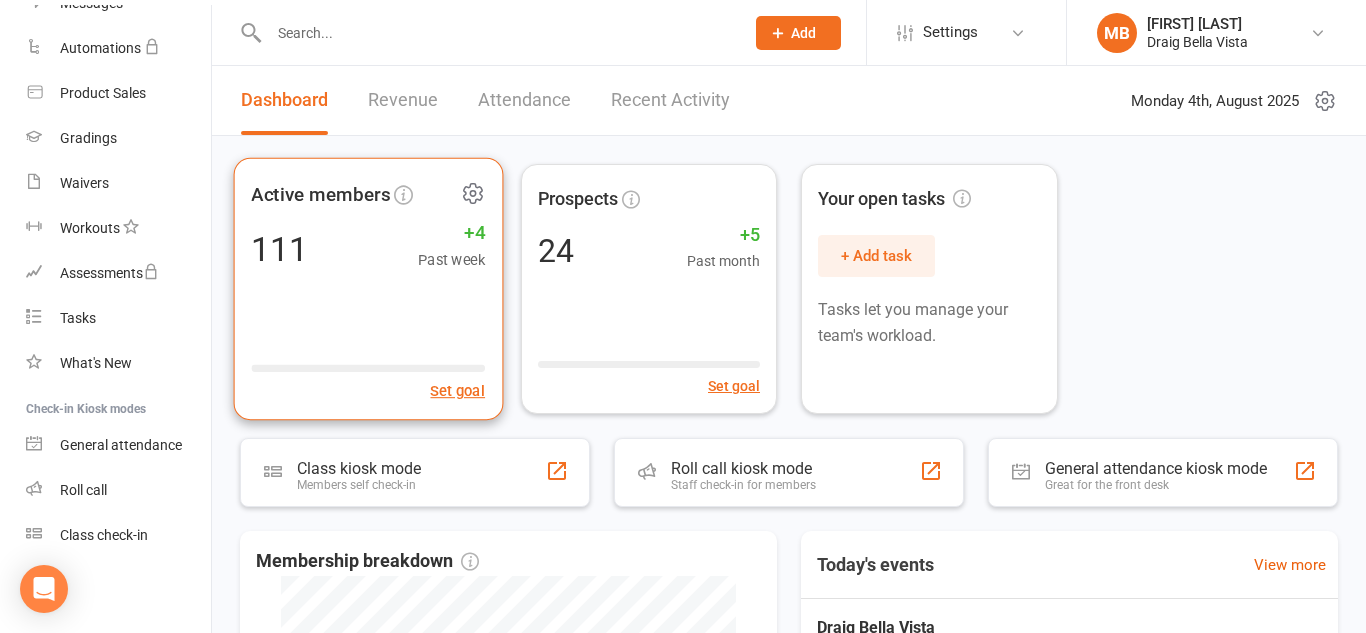 scroll, scrollTop: 5, scrollLeft: 0, axis: vertical 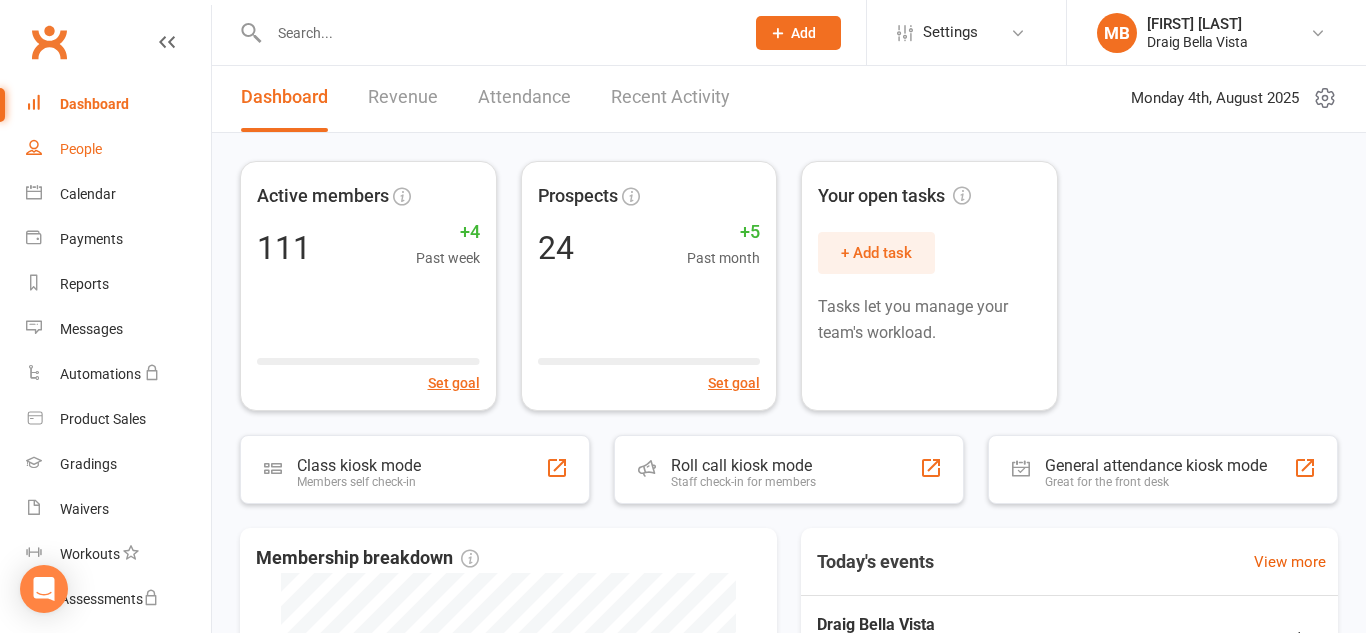 click on "People" at bounding box center (81, 149) 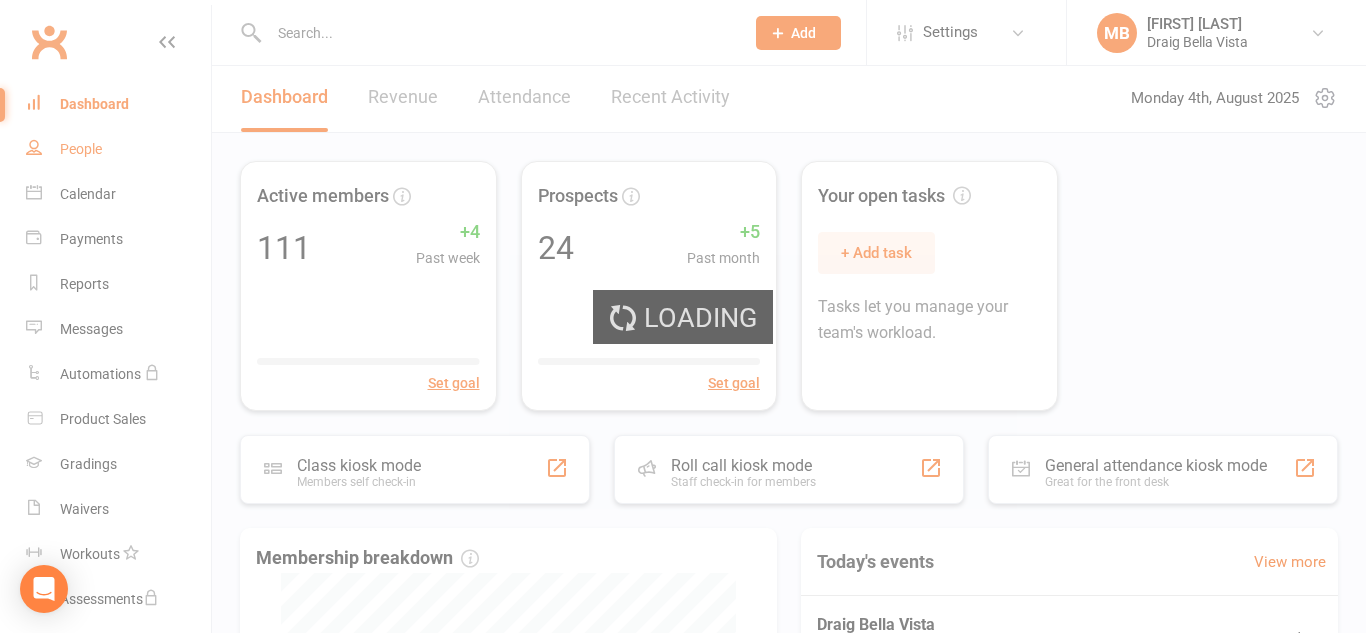 scroll, scrollTop: 0, scrollLeft: 0, axis: both 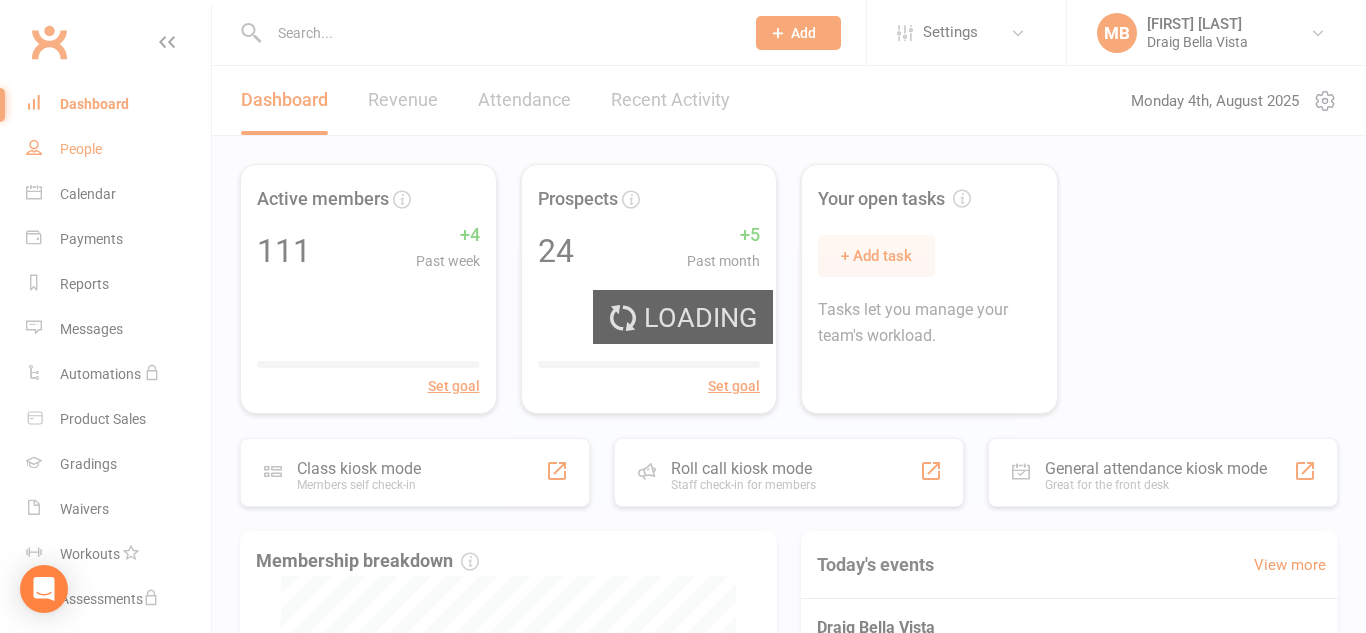 select on "100" 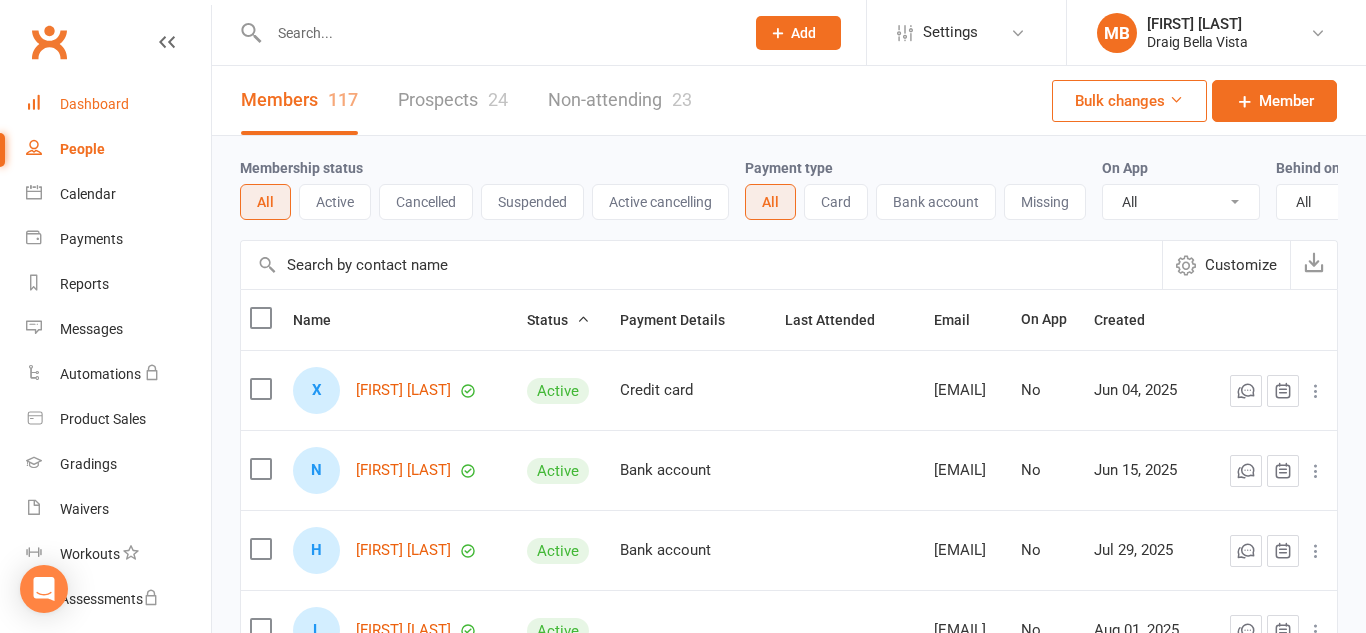 click on "Dashboard" at bounding box center (94, 104) 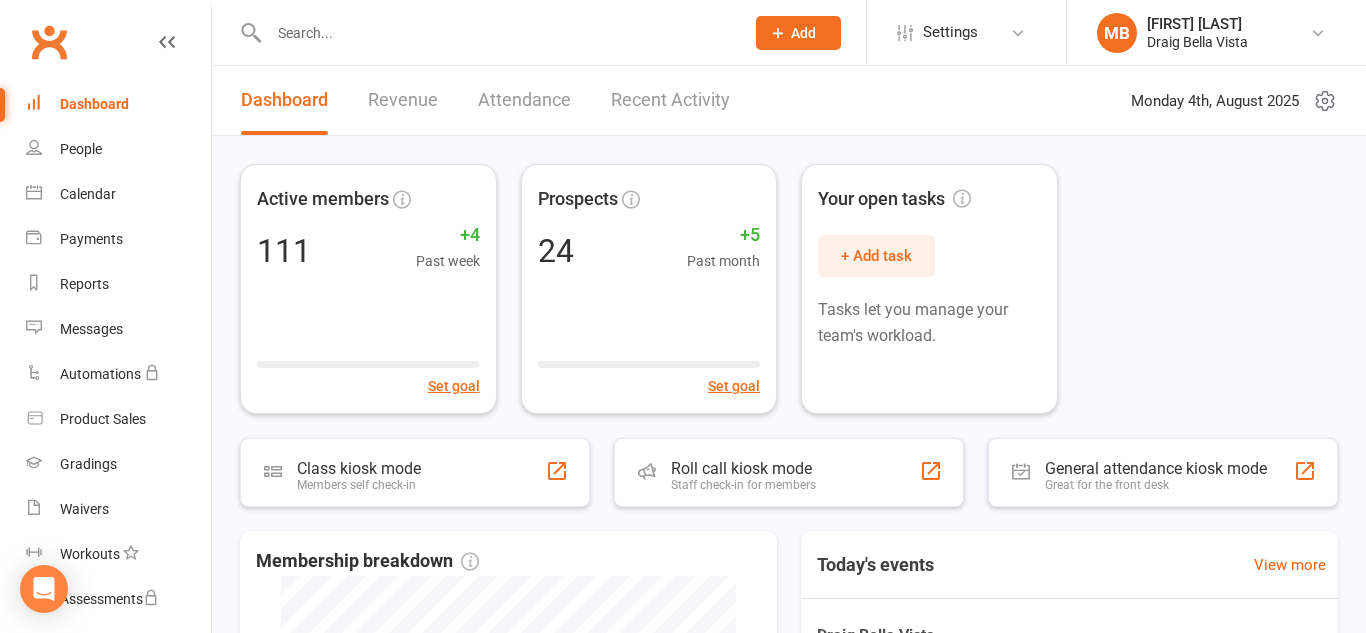 click on "Dashboard" at bounding box center (94, 104) 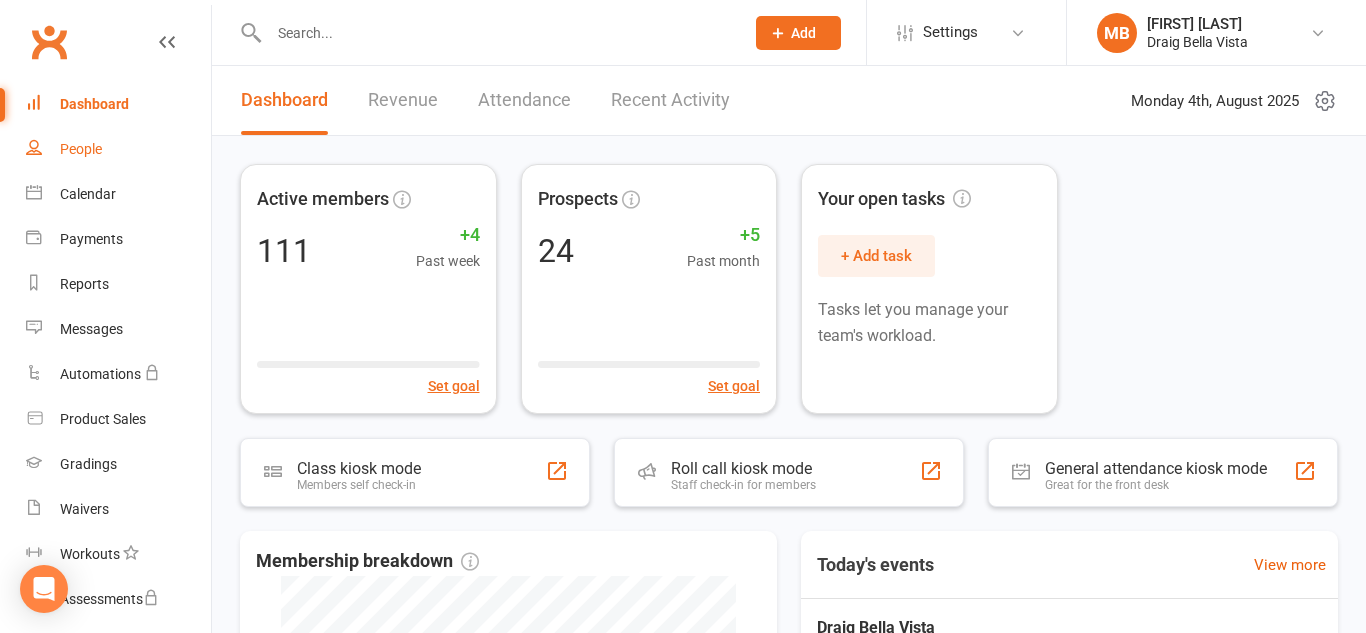 click on "People" at bounding box center [81, 149] 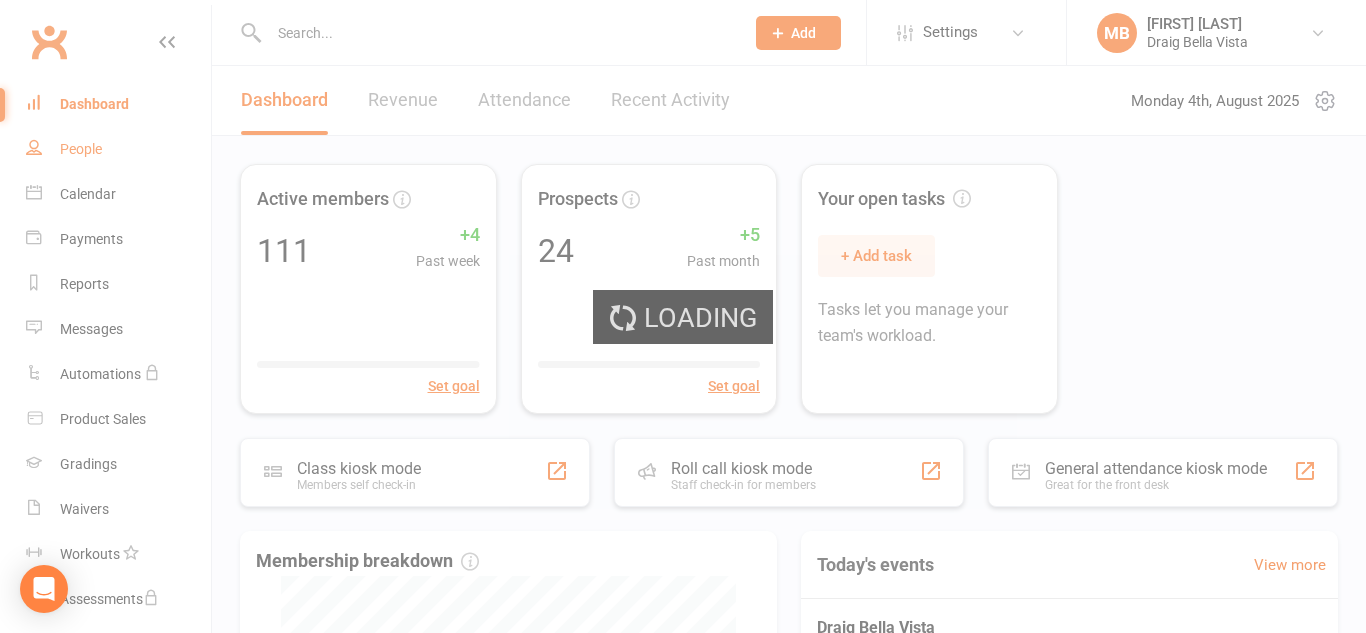 select on "100" 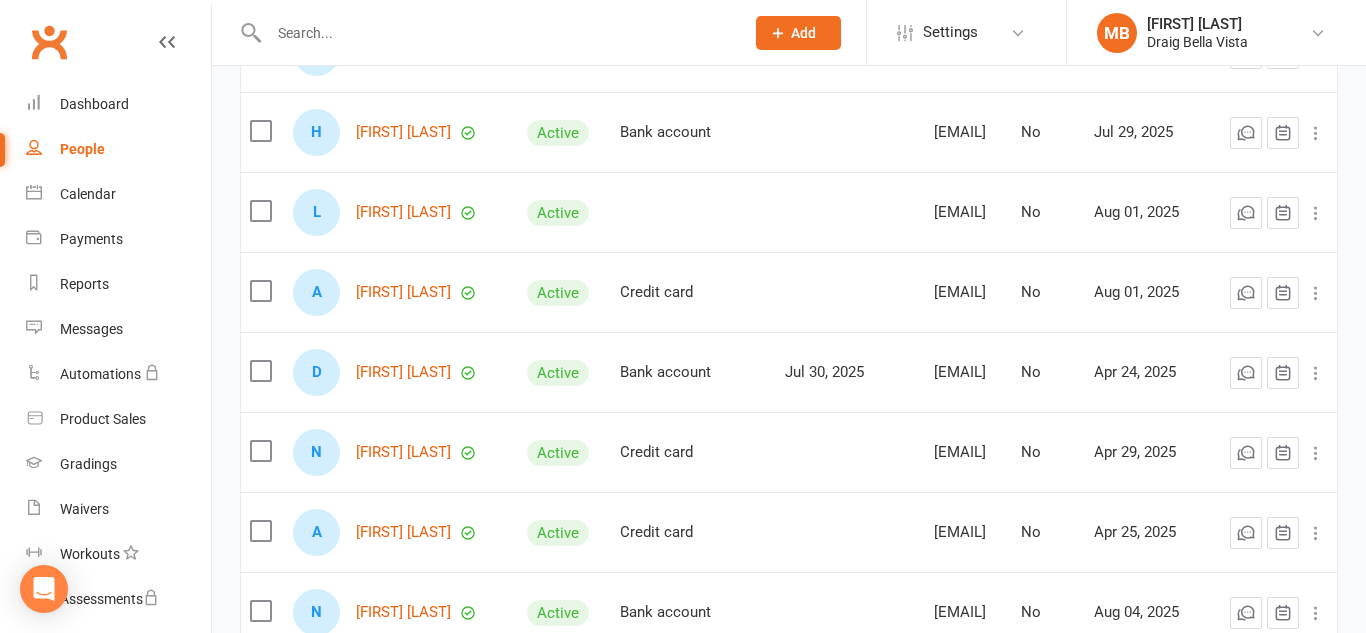scroll, scrollTop: 419, scrollLeft: 0, axis: vertical 